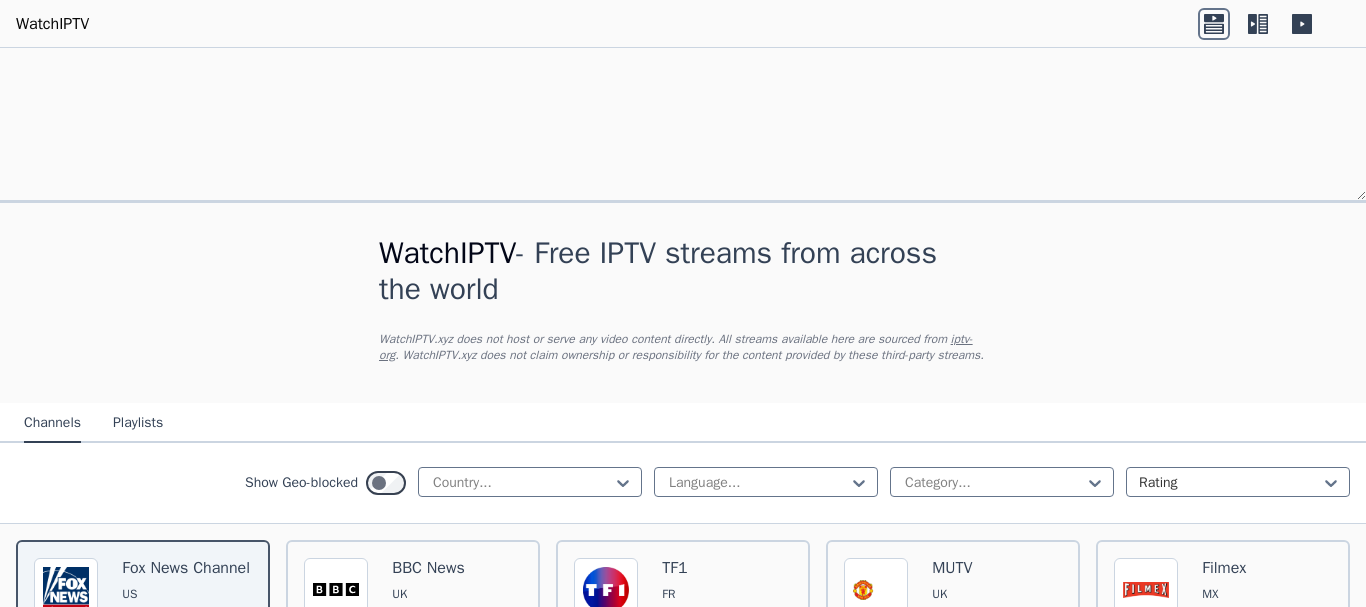 scroll, scrollTop: 0, scrollLeft: 0, axis: both 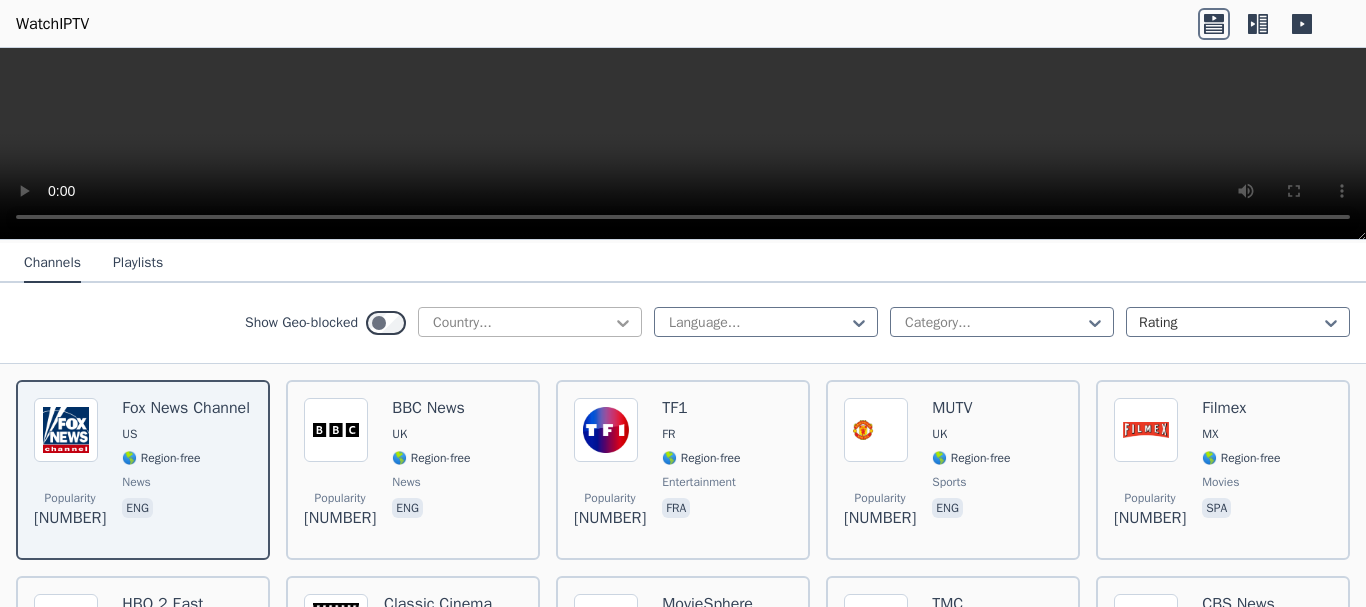 click 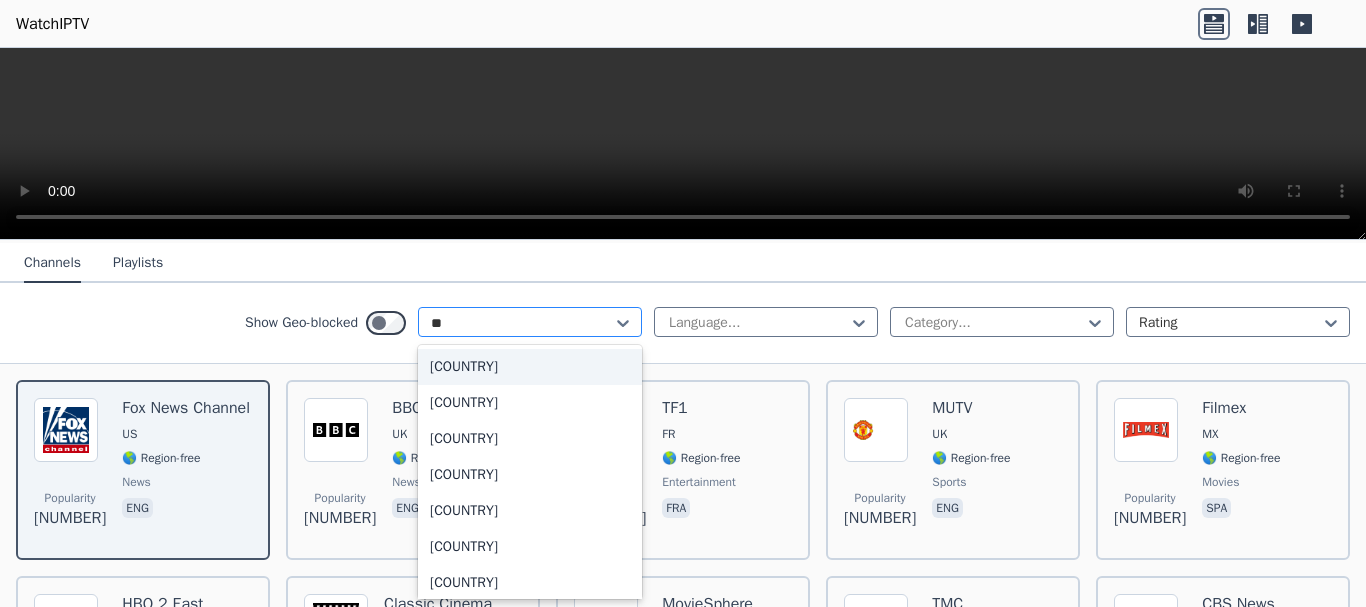 type on "***" 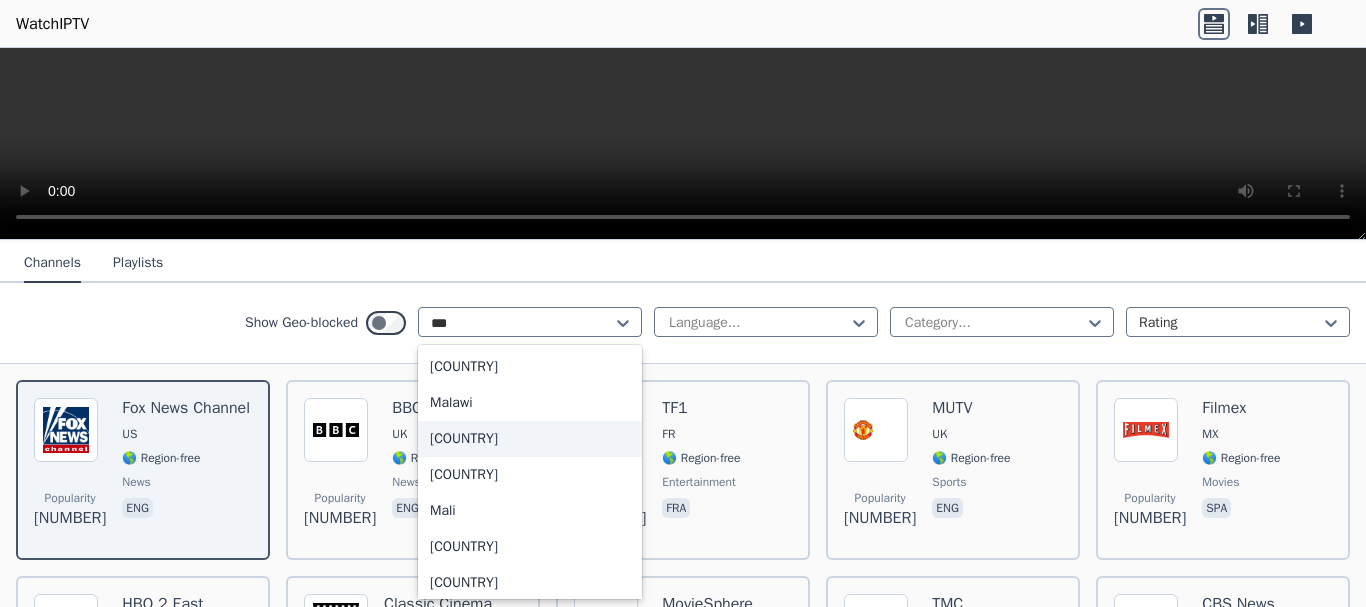 click on "[COUNTRY]" at bounding box center (530, 439) 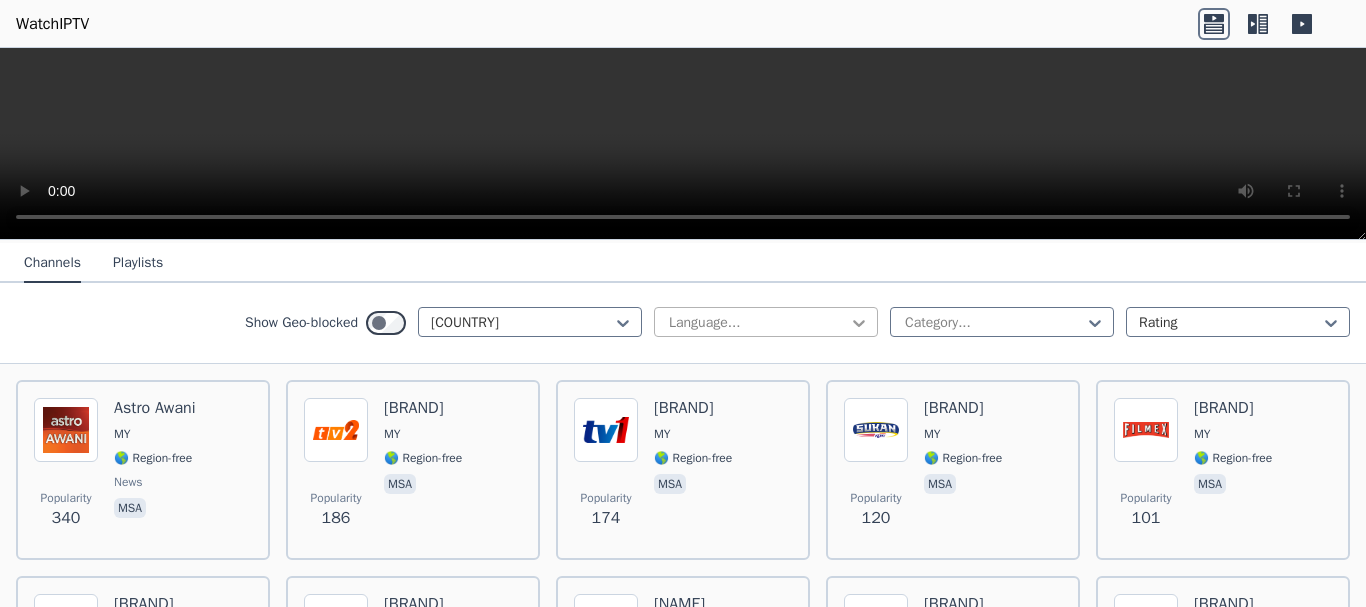 click 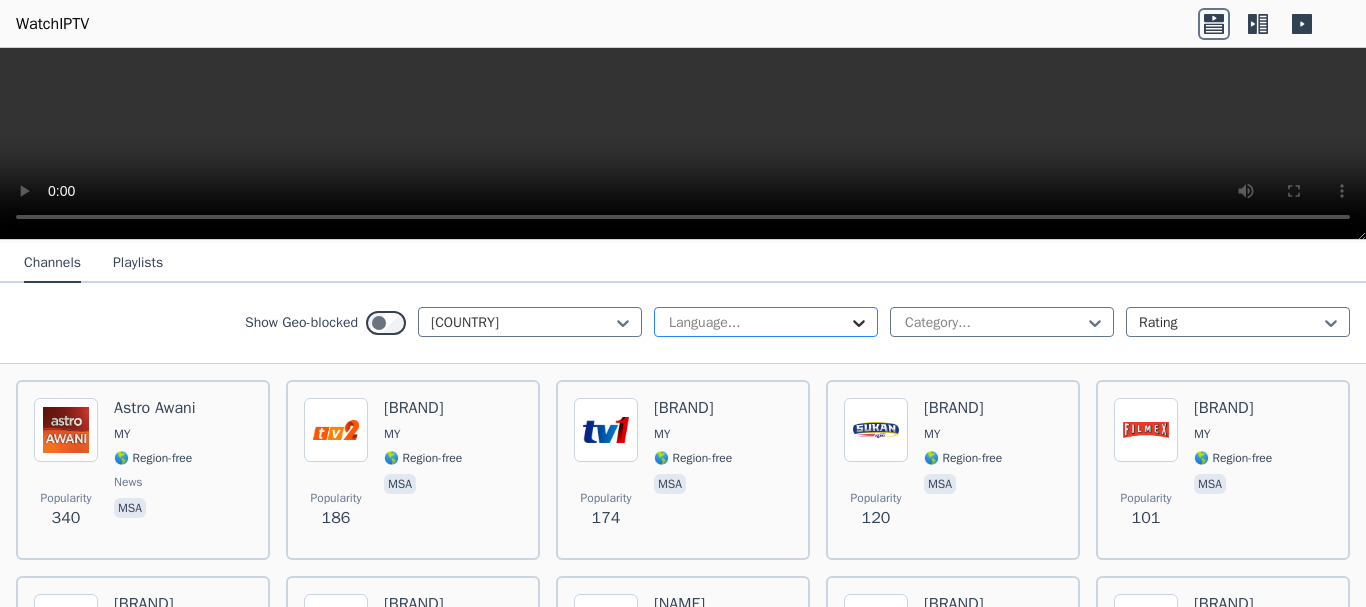 click 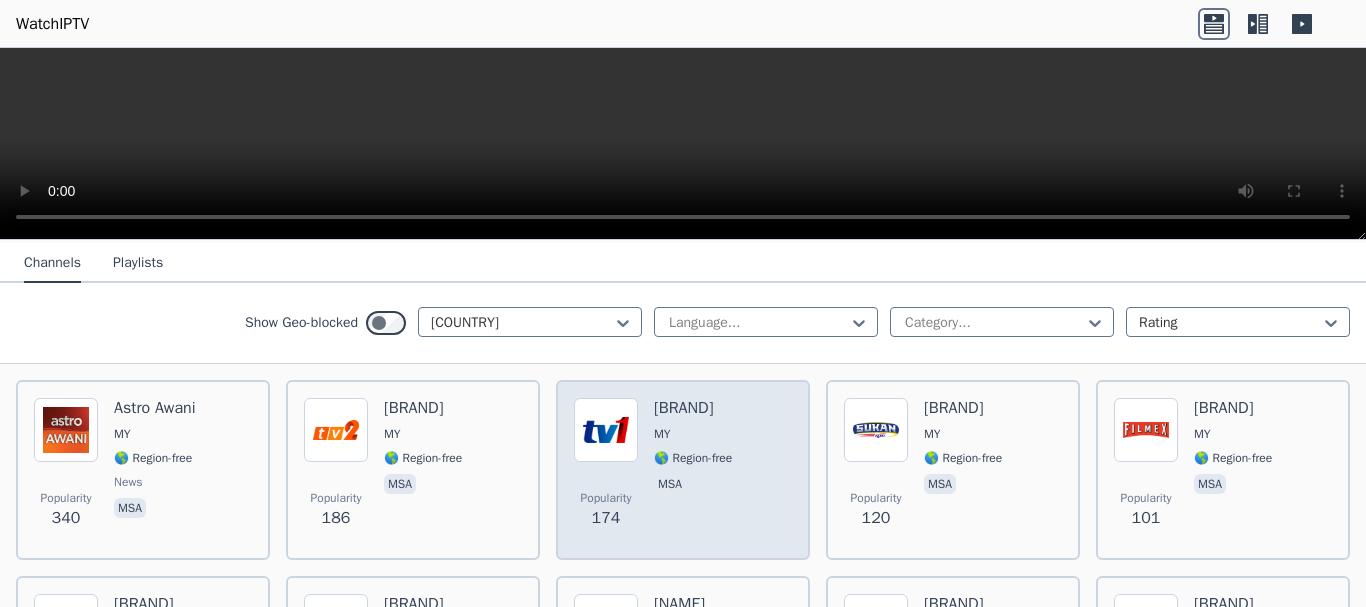 click on "Popularity [NUMBER] [BRAND] MY 🌎 Region-free msa" at bounding box center (683, 470) 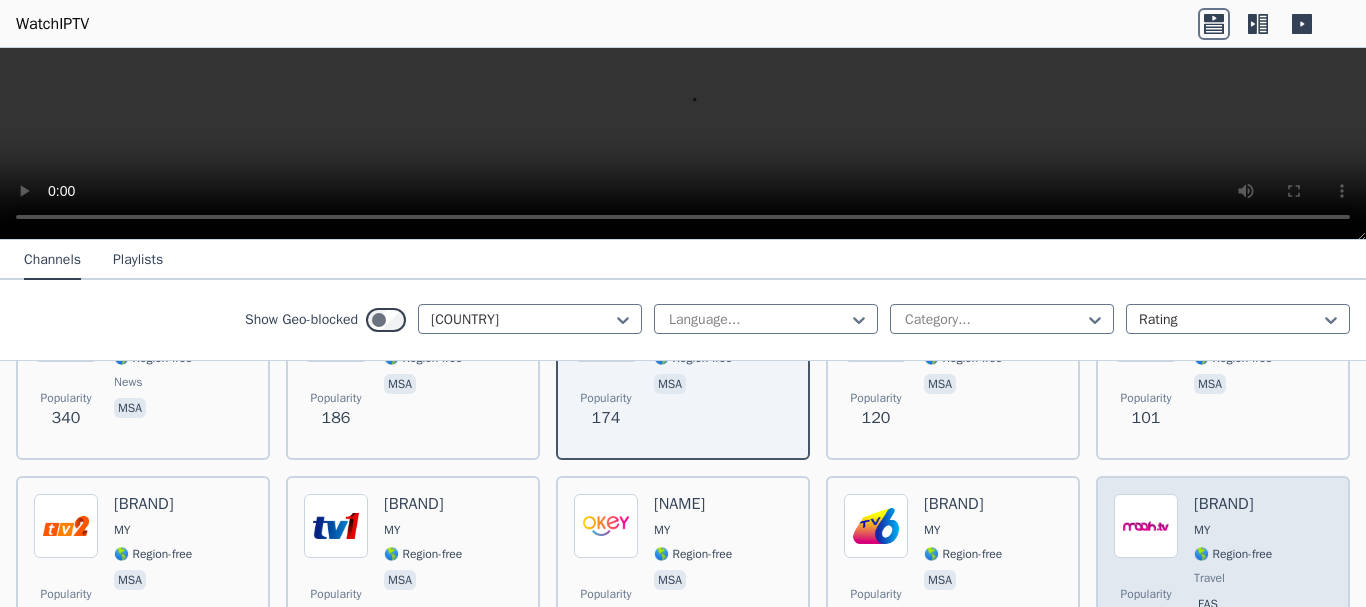 scroll, scrollTop: 200, scrollLeft: 0, axis: vertical 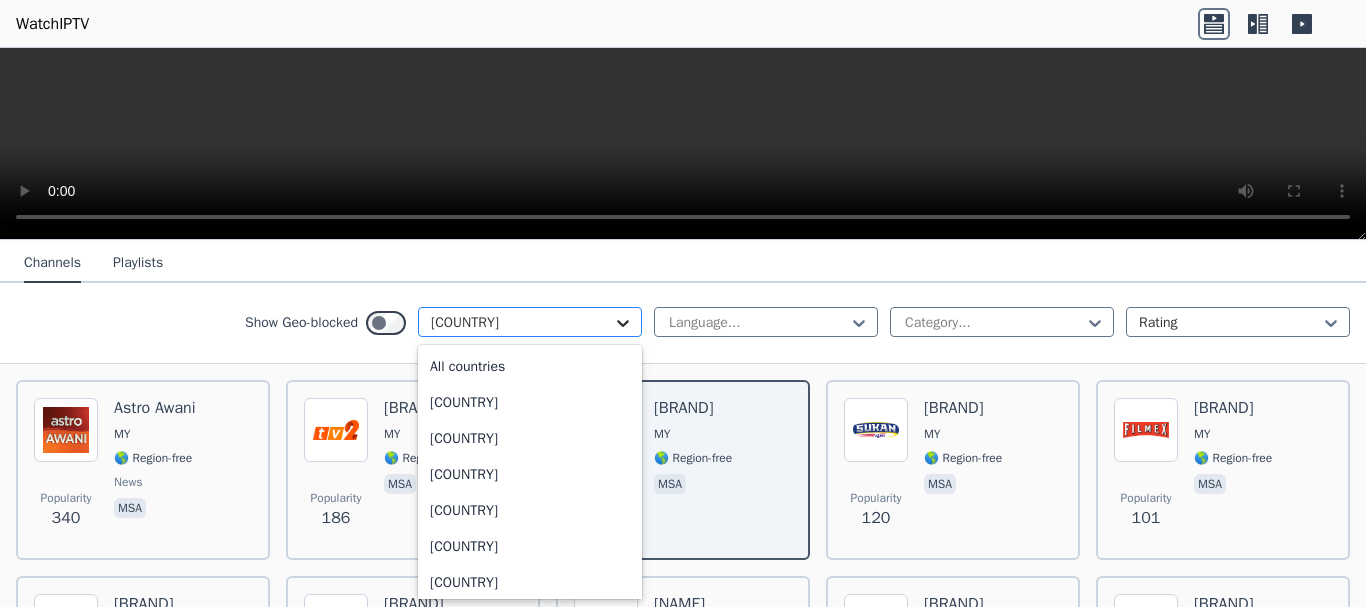 click 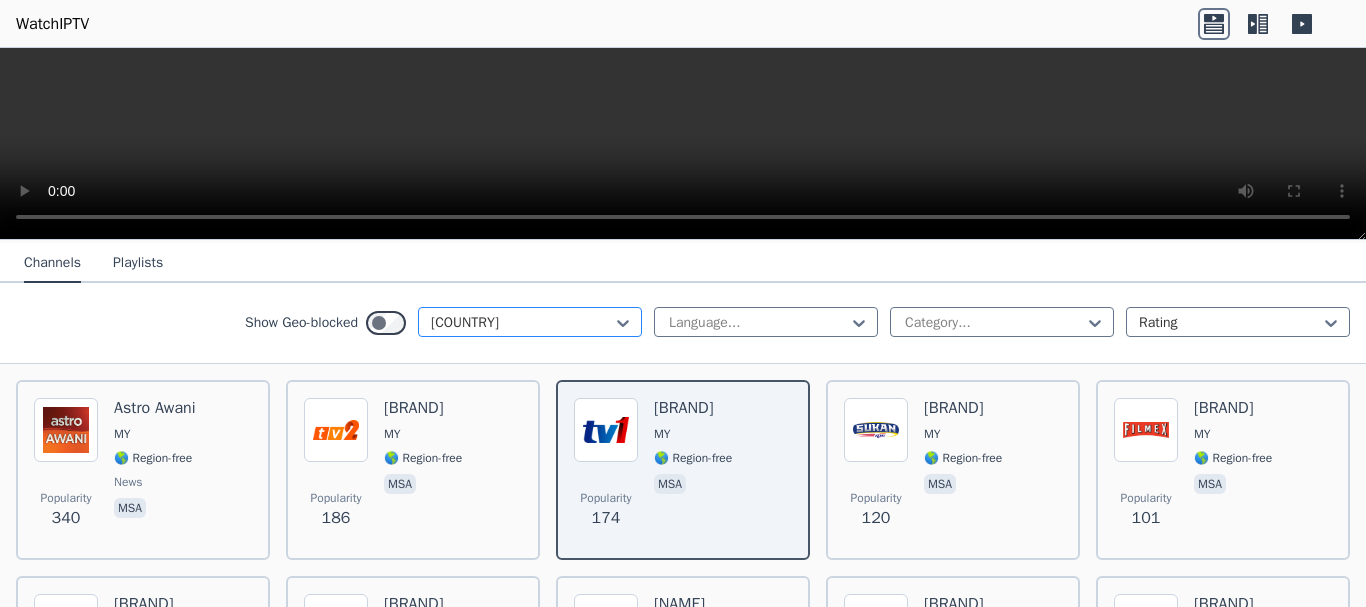 click at bounding box center [522, 323] 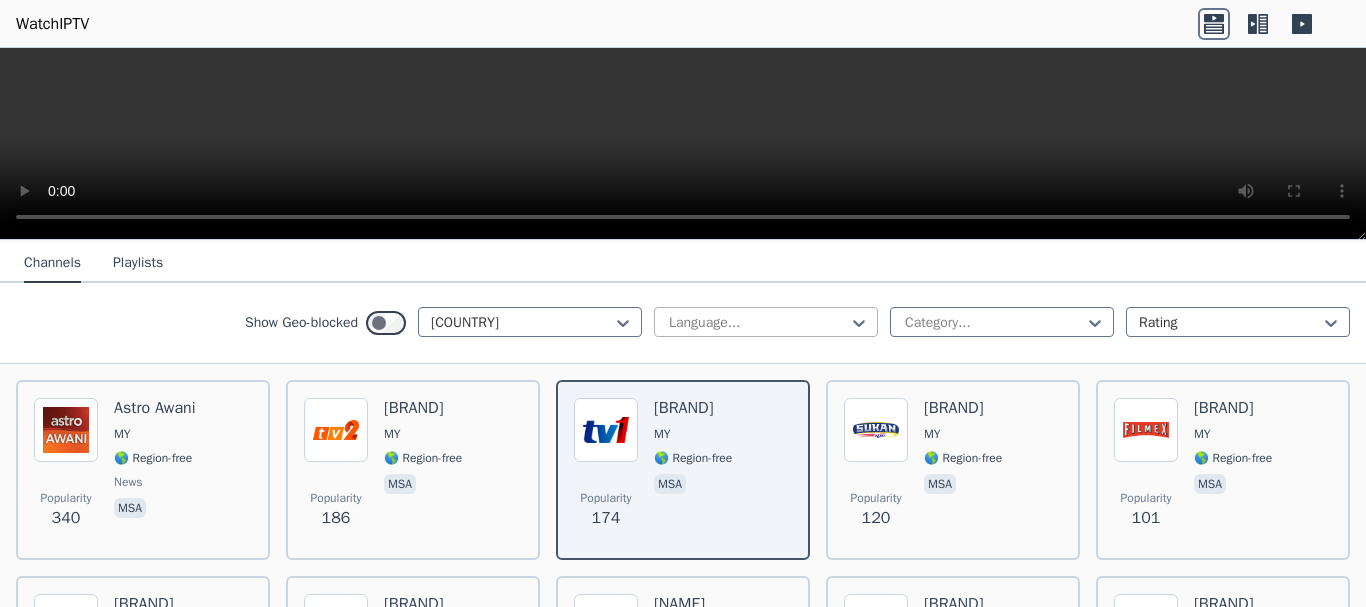 click at bounding box center (758, 323) 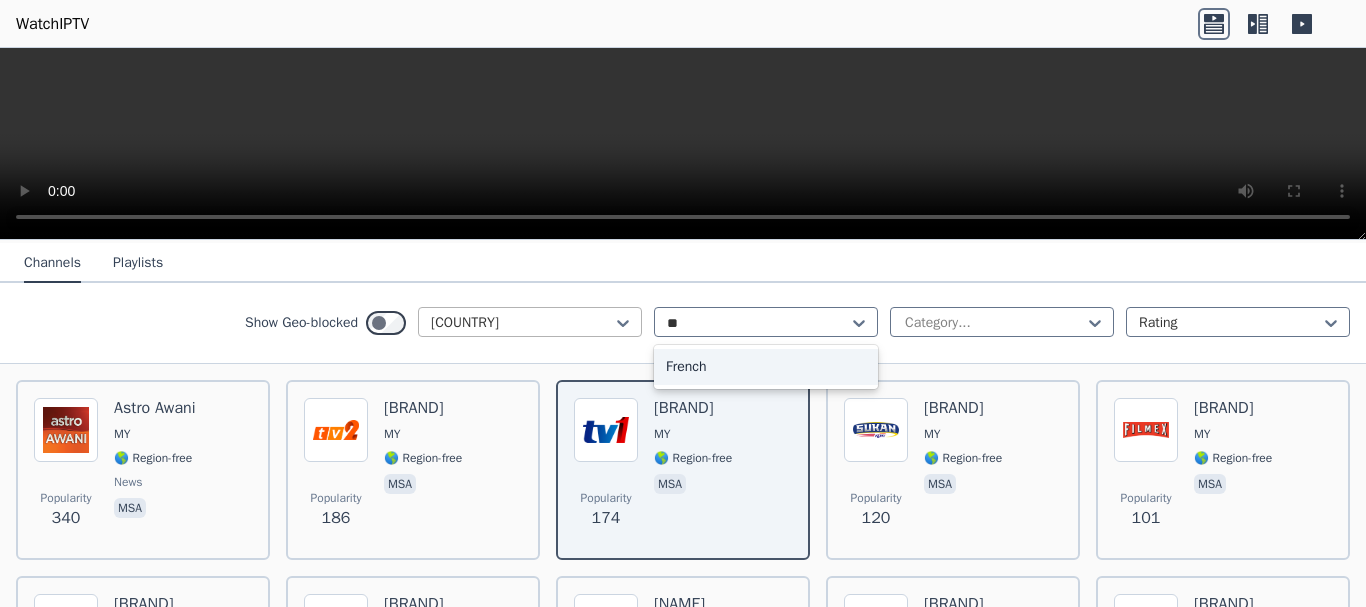 type on "**" 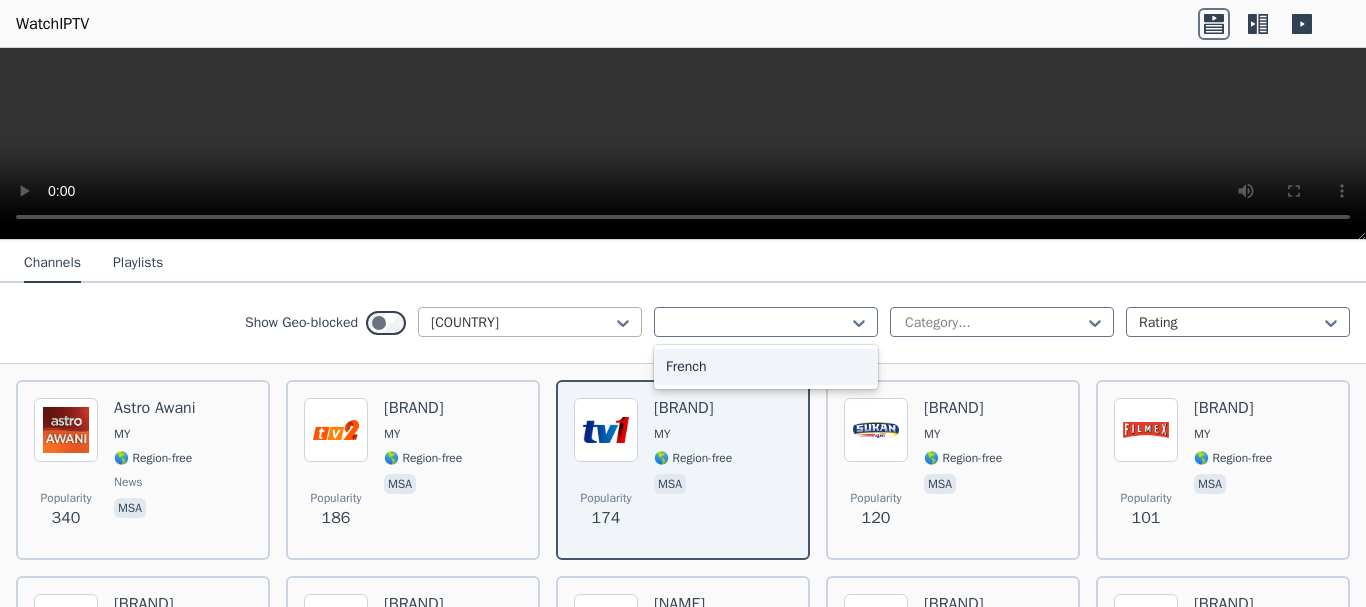 click at bounding box center [522, 323] 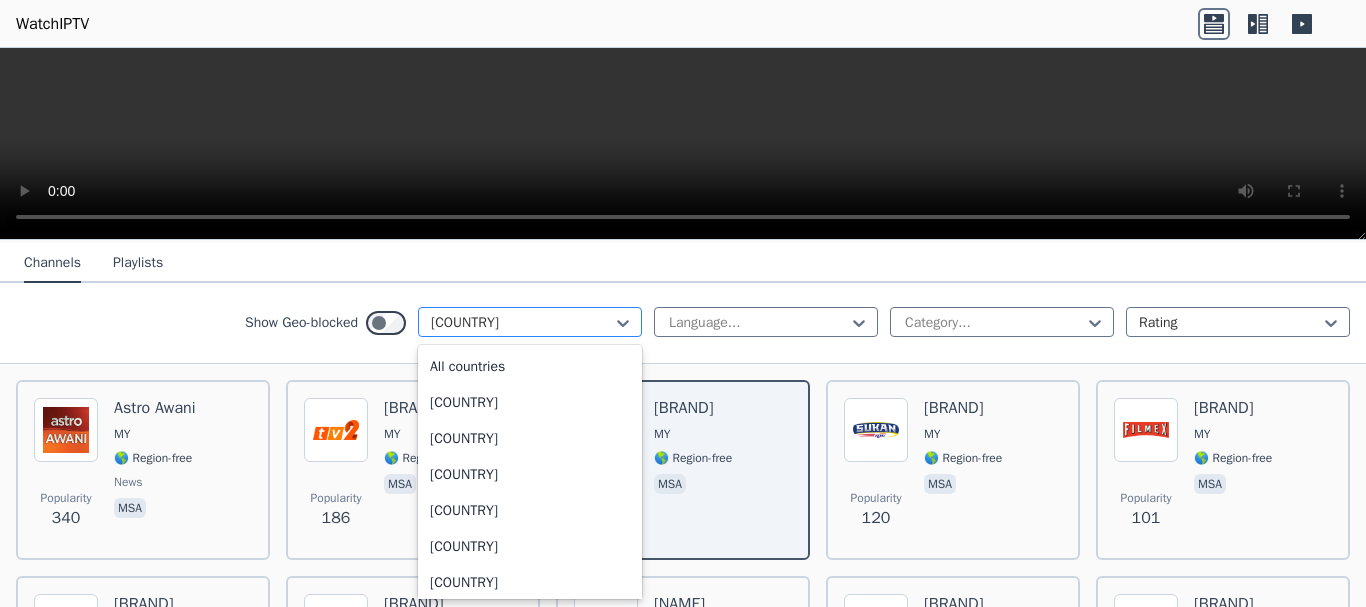 scroll, scrollTop: 3876, scrollLeft: 0, axis: vertical 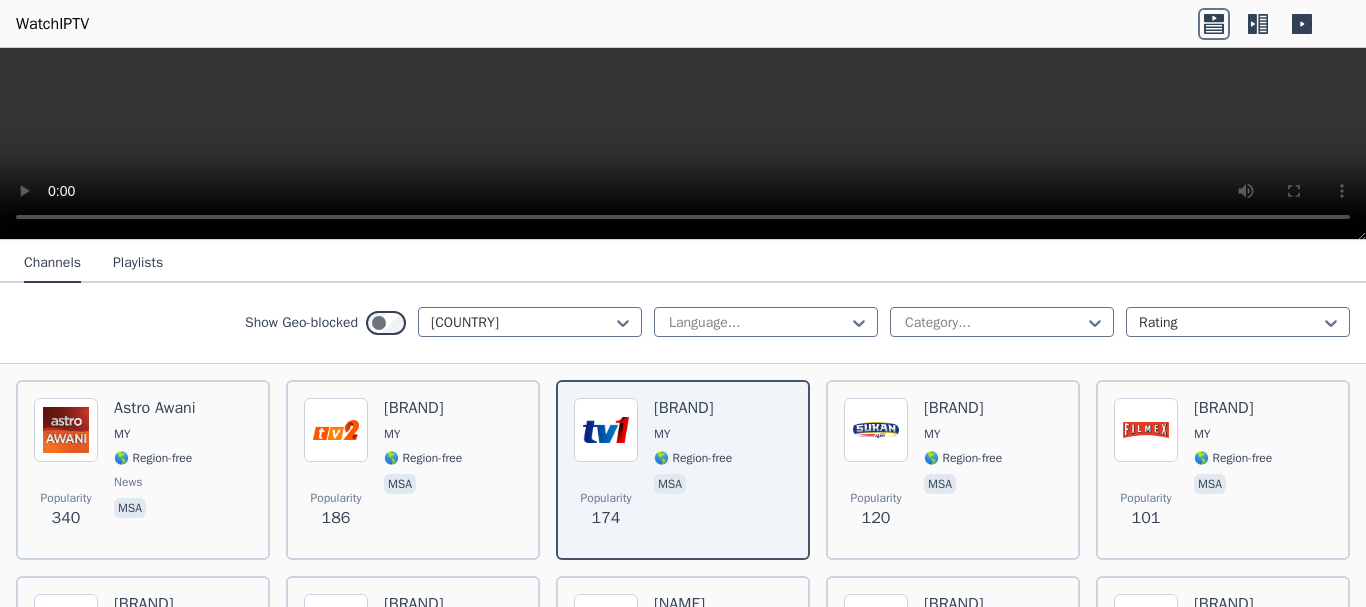 click on "Show Geo-blocked [COUNTRY]" at bounding box center (443, 323) 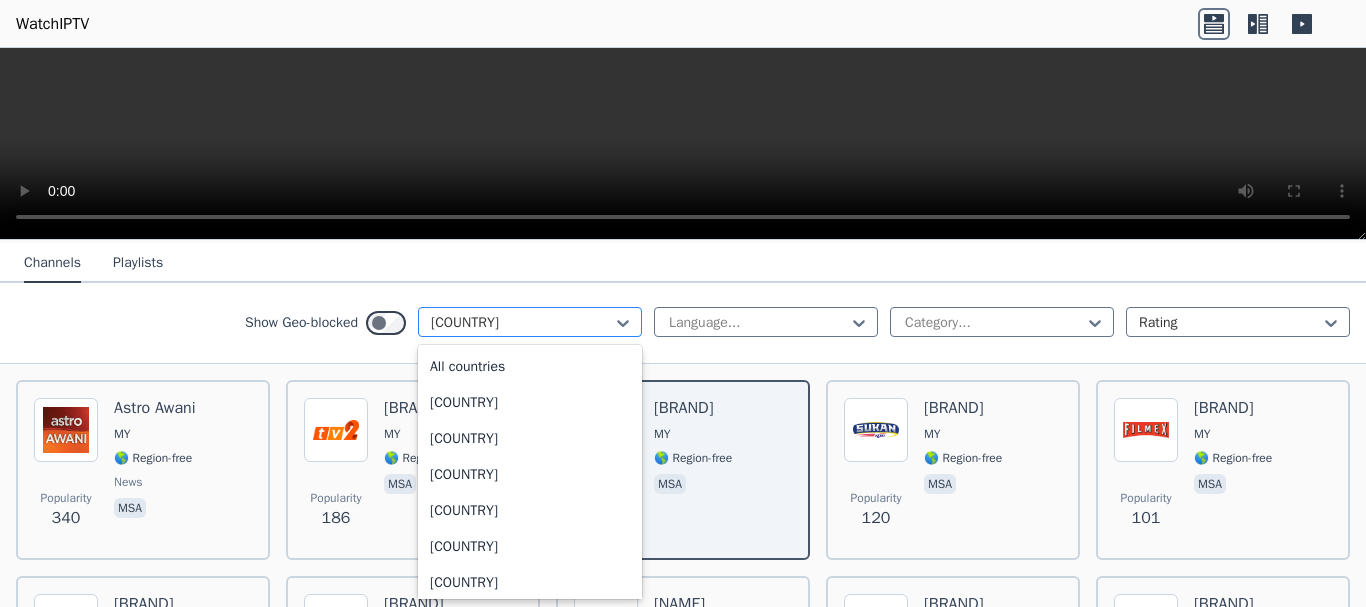 click at bounding box center [522, 323] 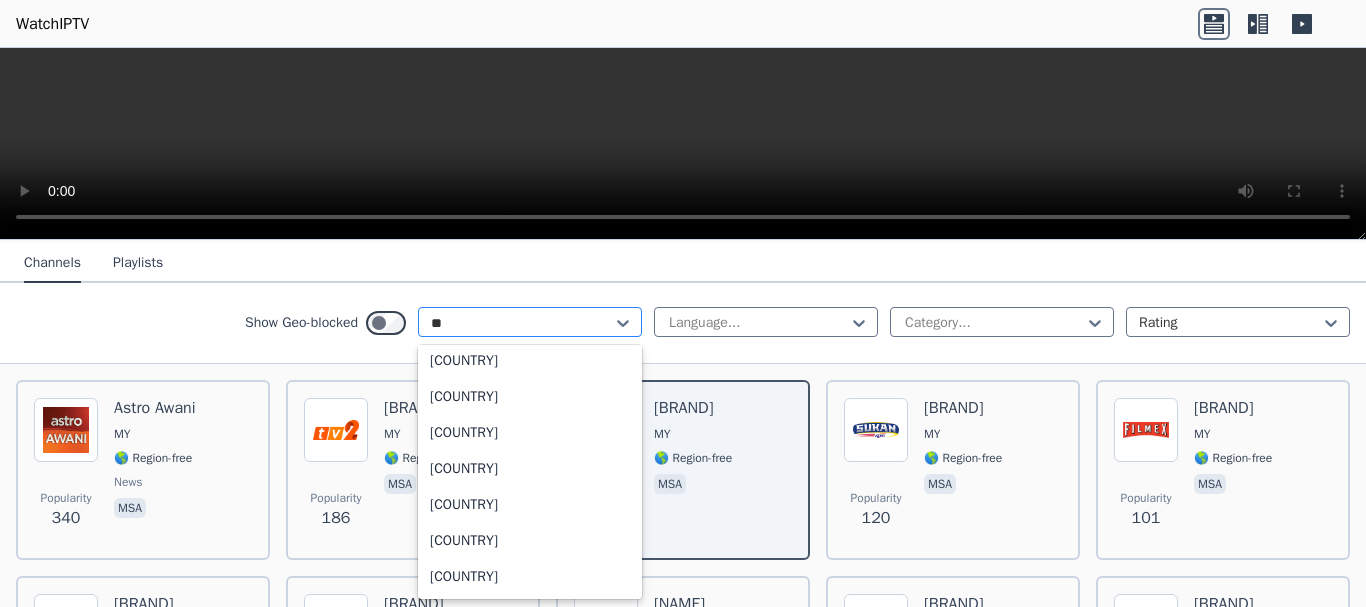 scroll, scrollTop: 114, scrollLeft: 0, axis: vertical 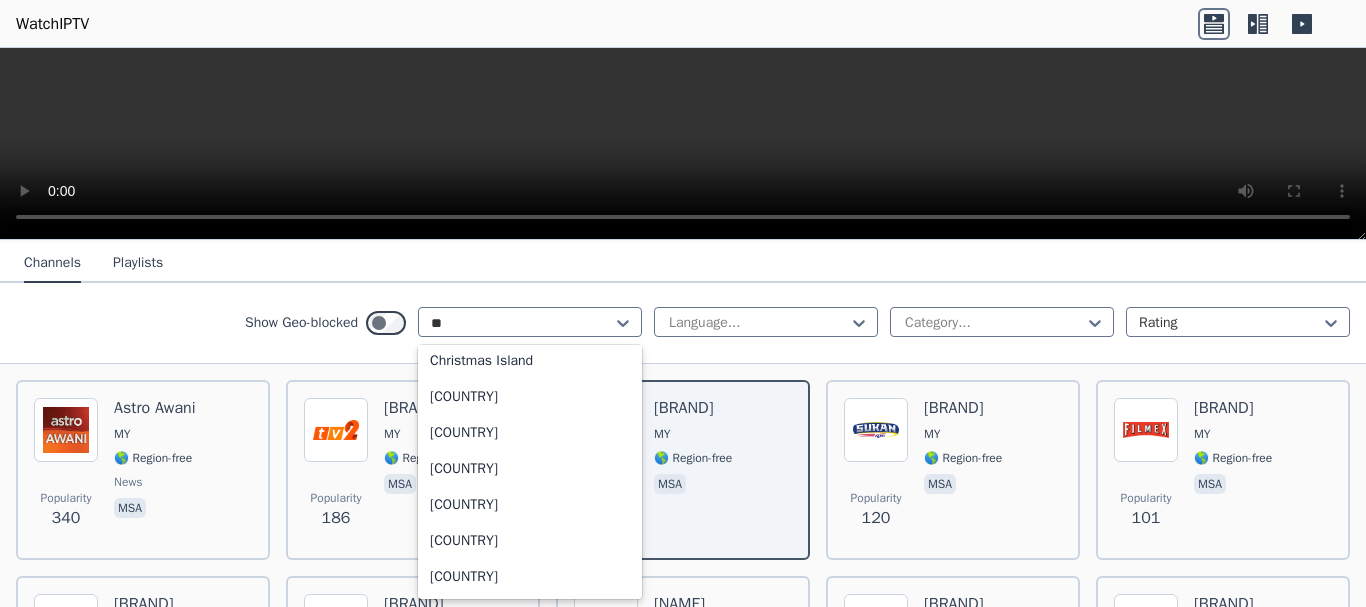 type on "**" 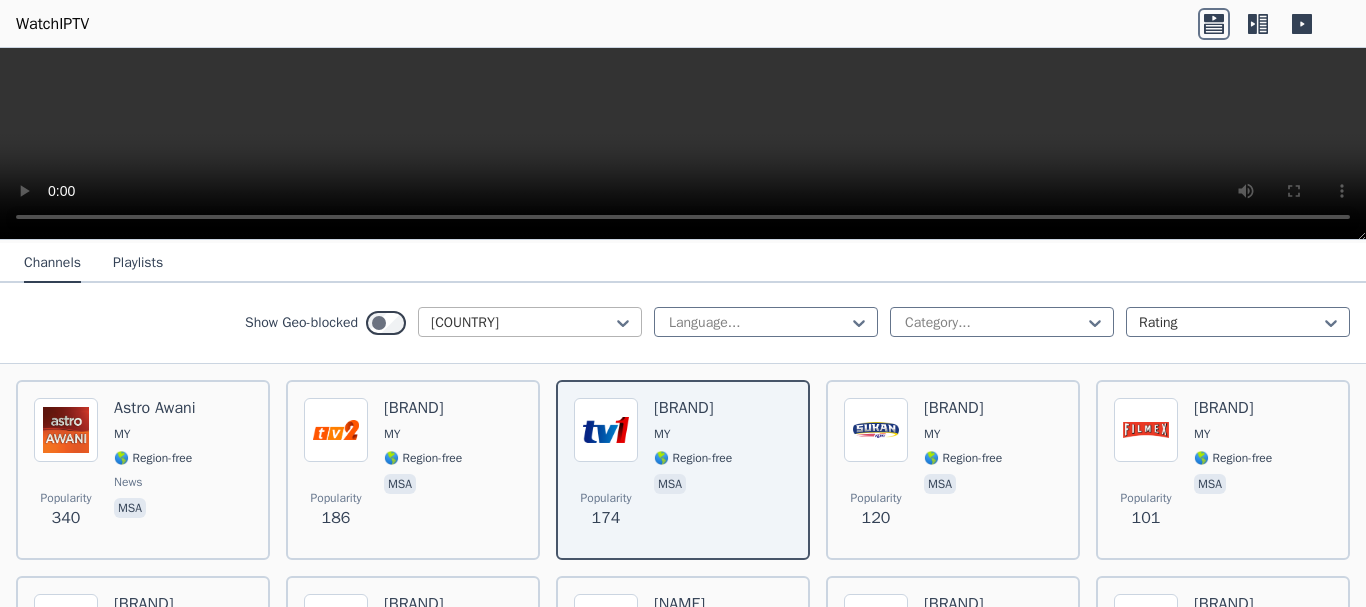 click at bounding box center (522, 323) 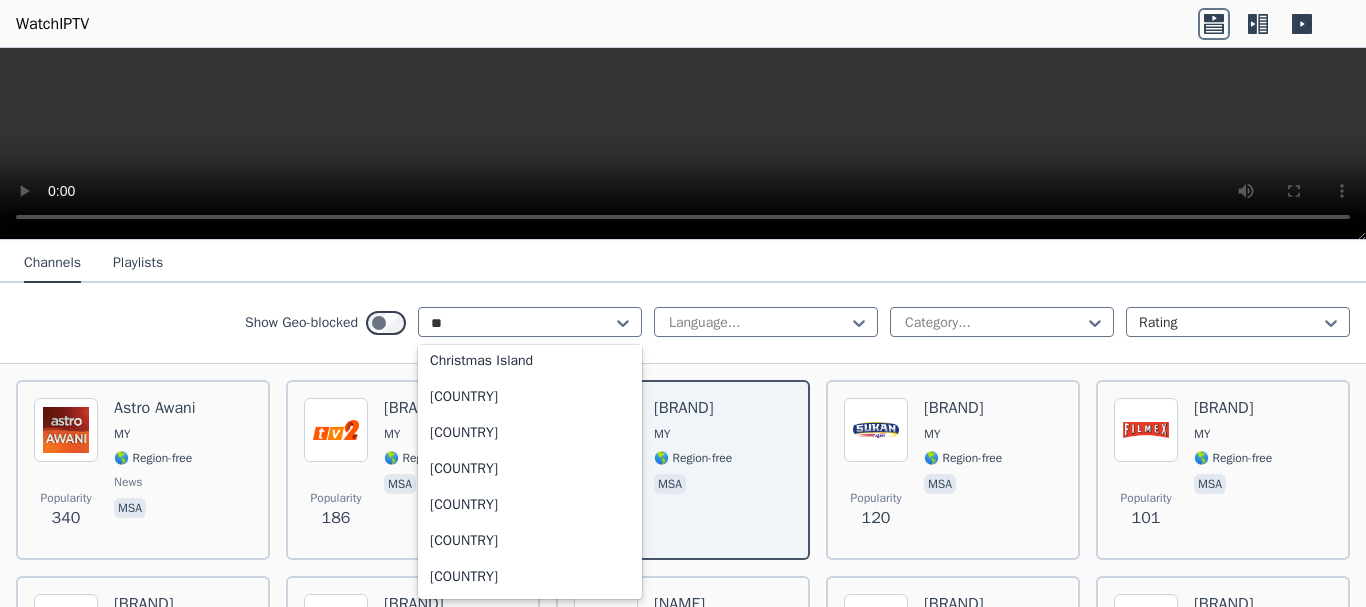scroll, scrollTop: 114, scrollLeft: 0, axis: vertical 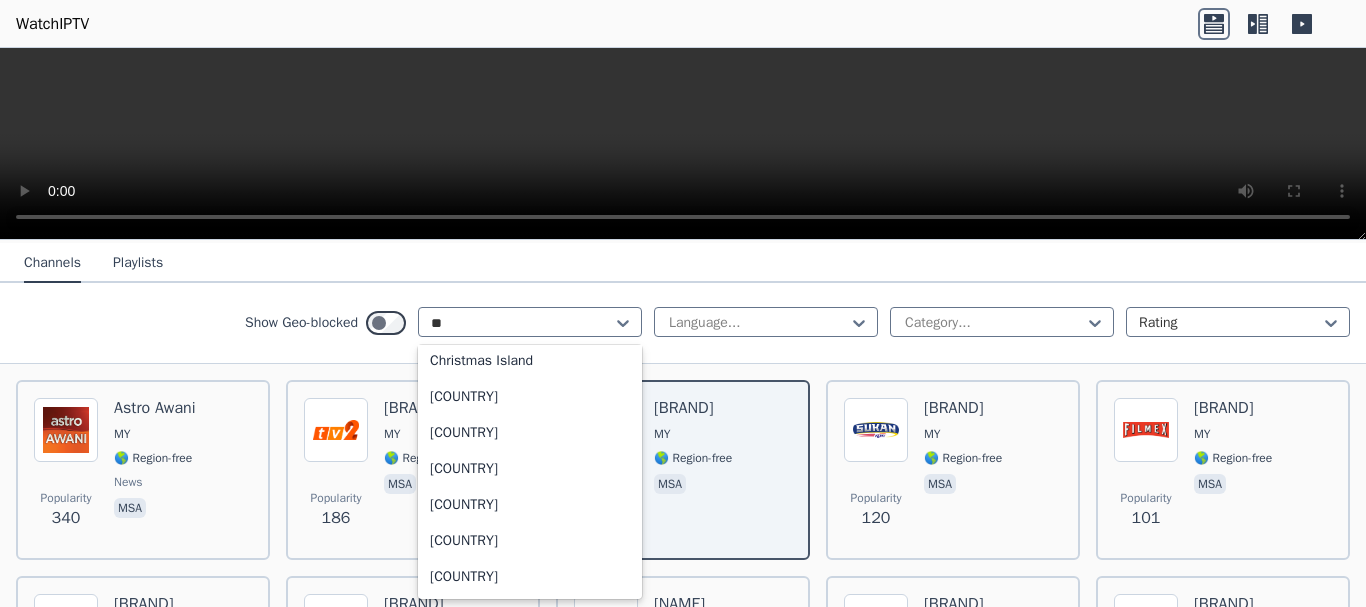 type on "***" 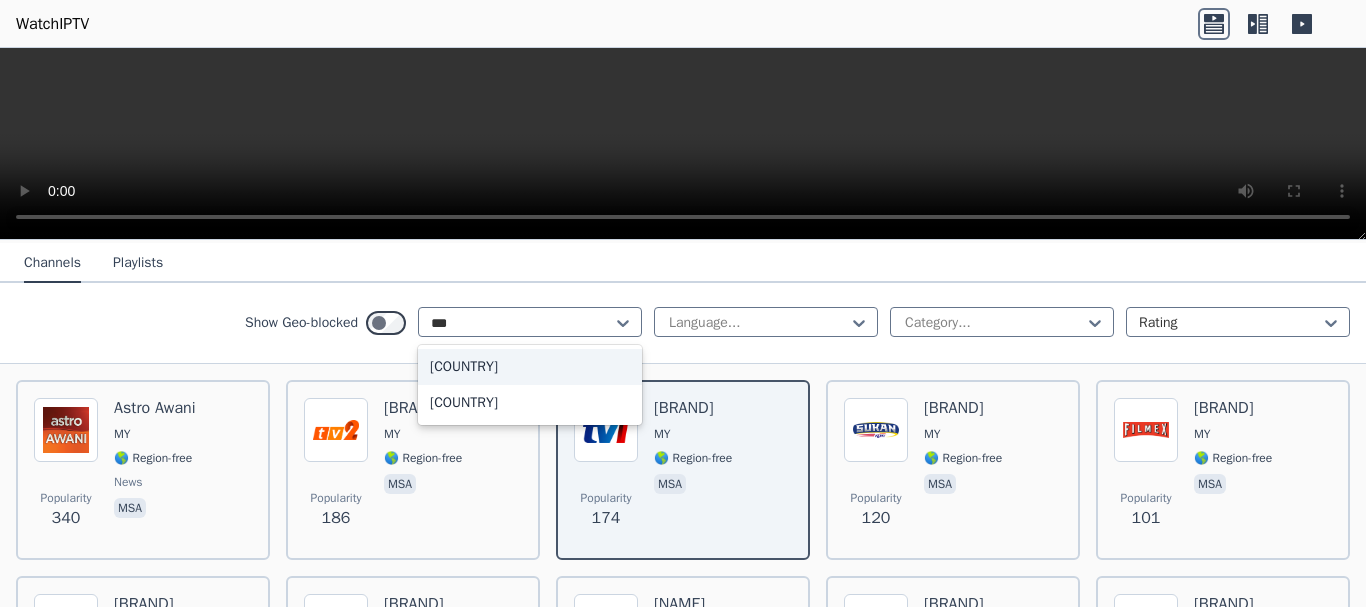 scroll, scrollTop: 0, scrollLeft: 0, axis: both 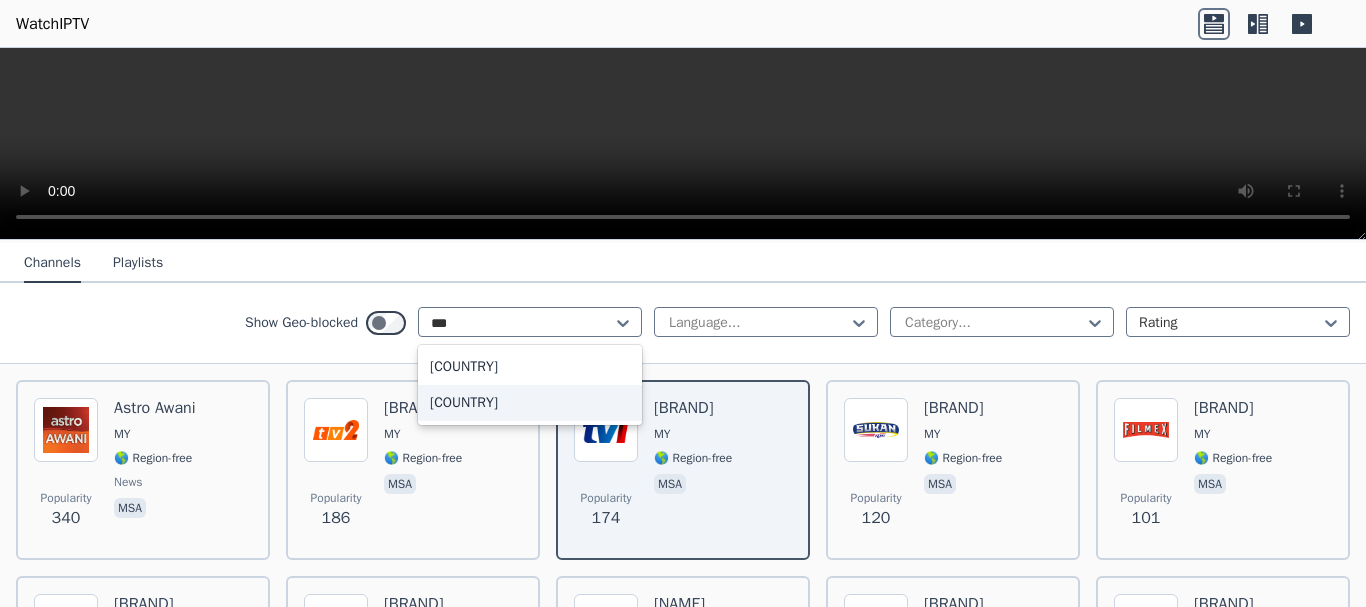 click on "[COUNTRY]" at bounding box center [530, 403] 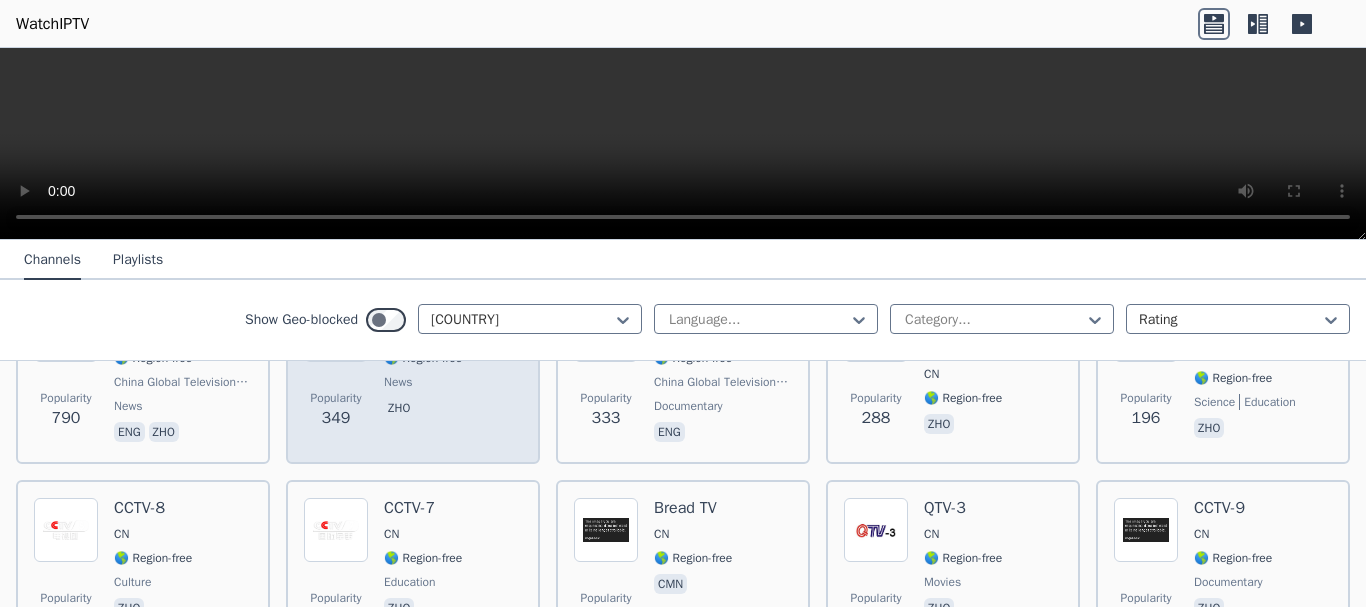 scroll, scrollTop: 400, scrollLeft: 0, axis: vertical 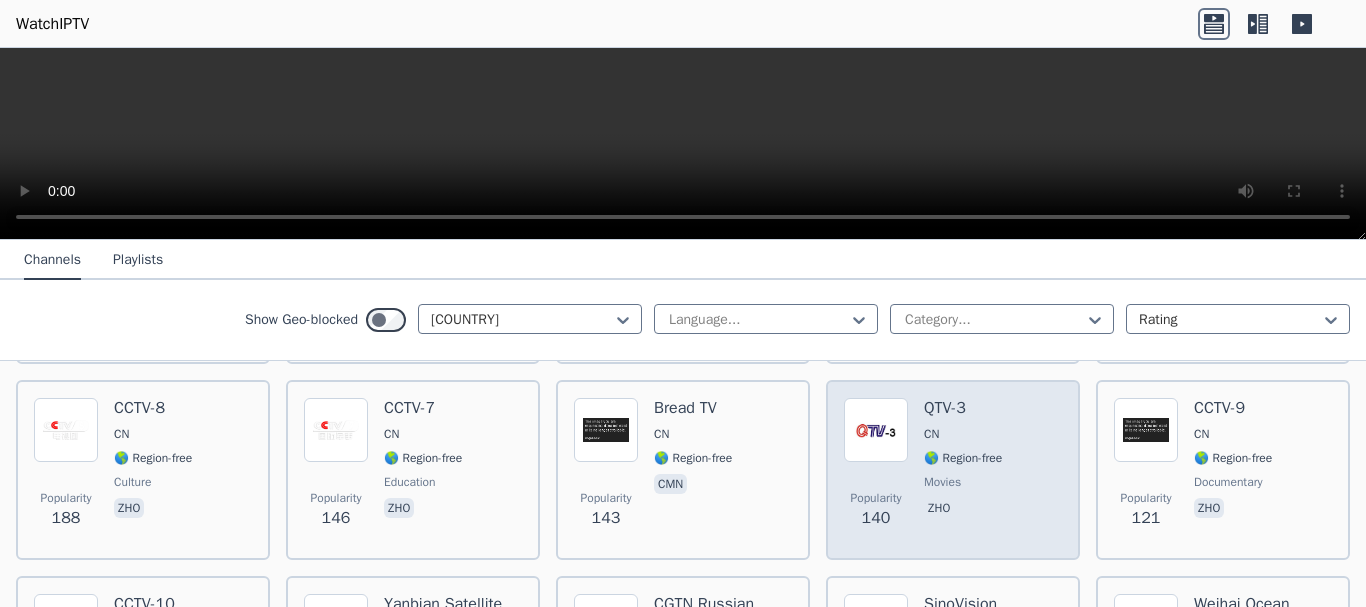 click on "[BRAND] [COUNTRY_CODE] 🌎 Region-free movies zho" at bounding box center [963, 470] 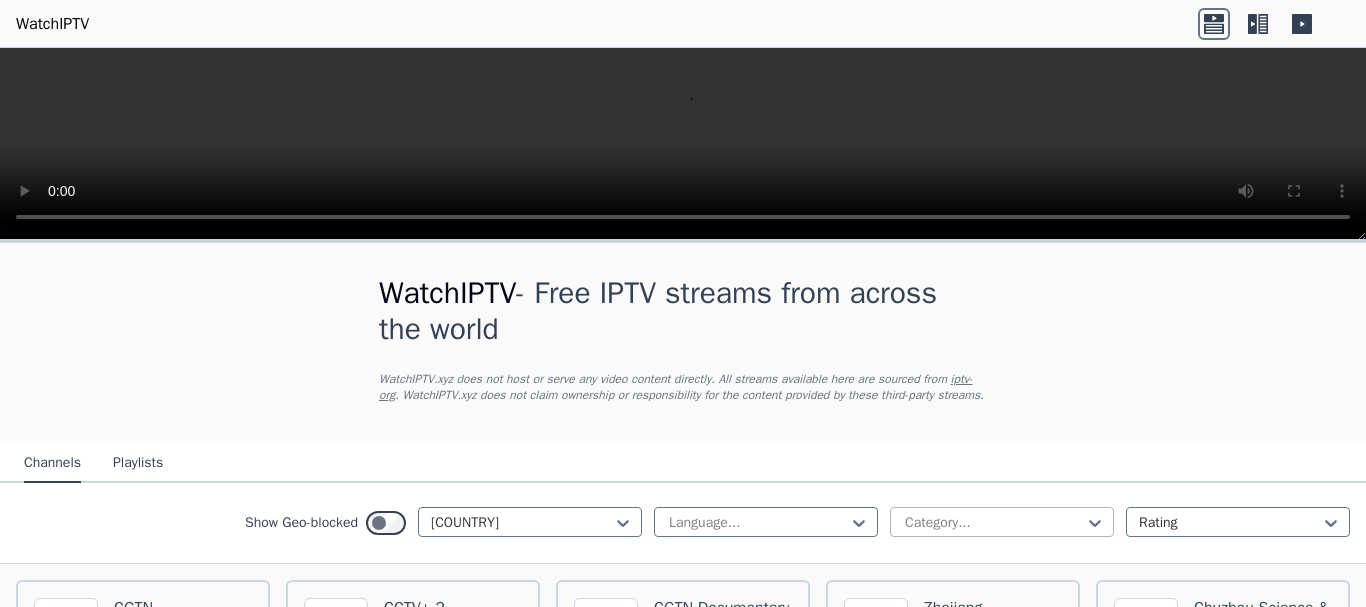 scroll, scrollTop: 200, scrollLeft: 0, axis: vertical 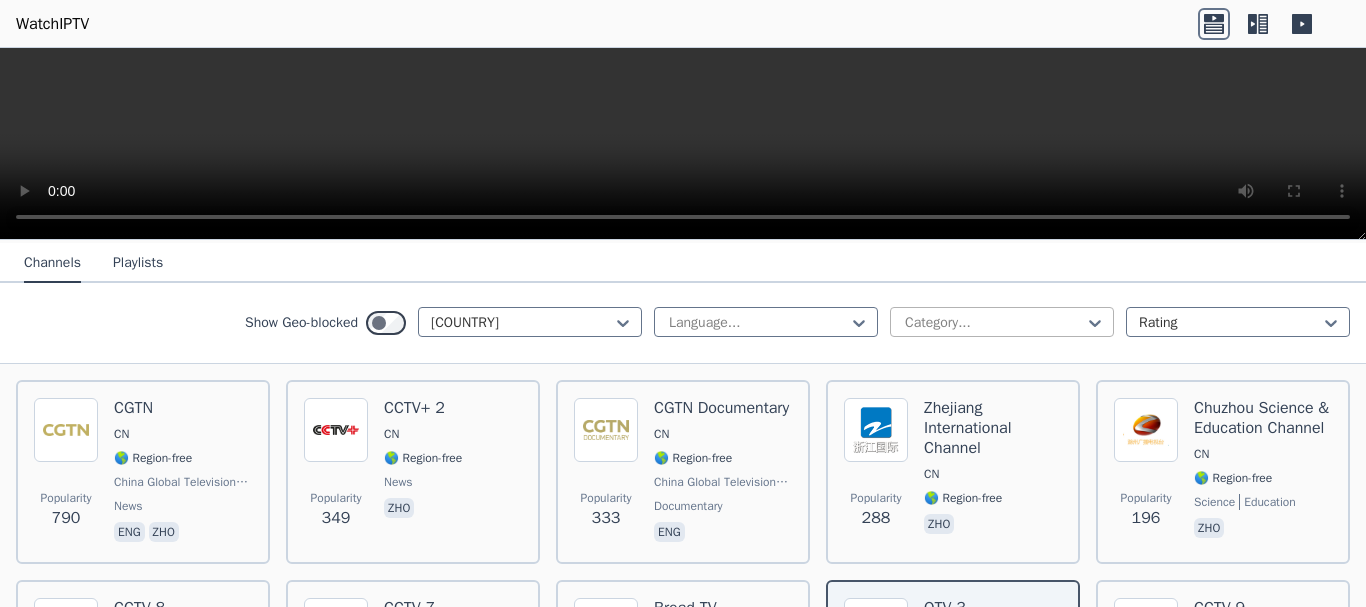 click at bounding box center (994, 323) 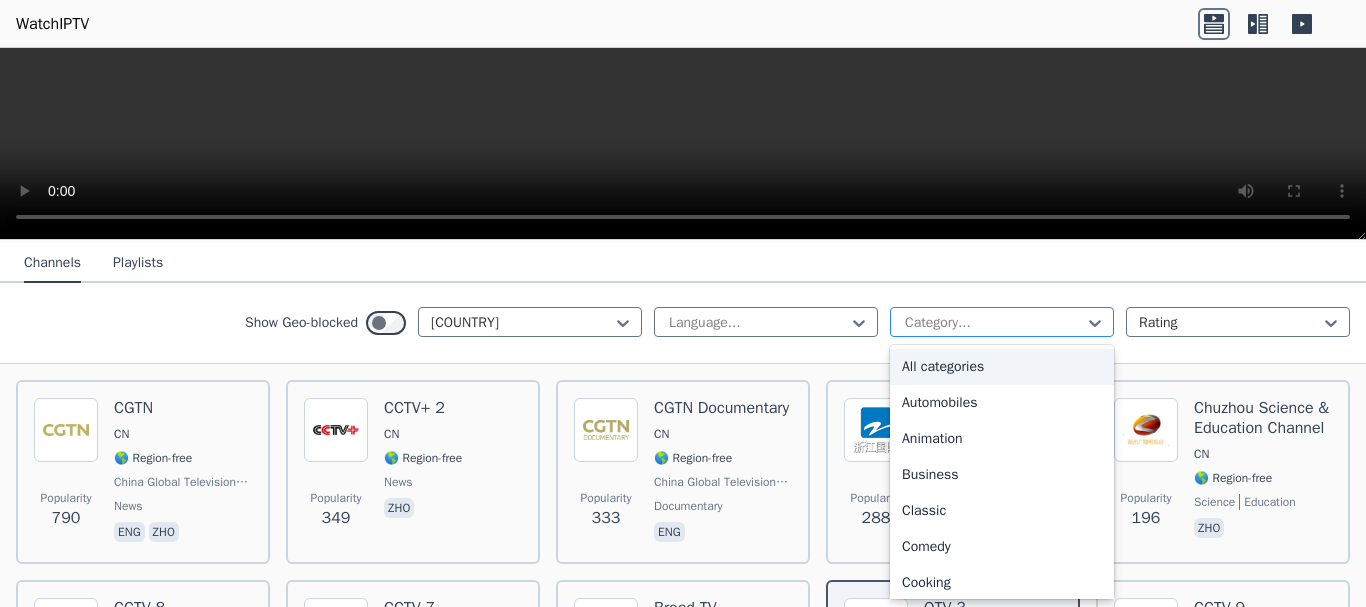 click at bounding box center (994, 323) 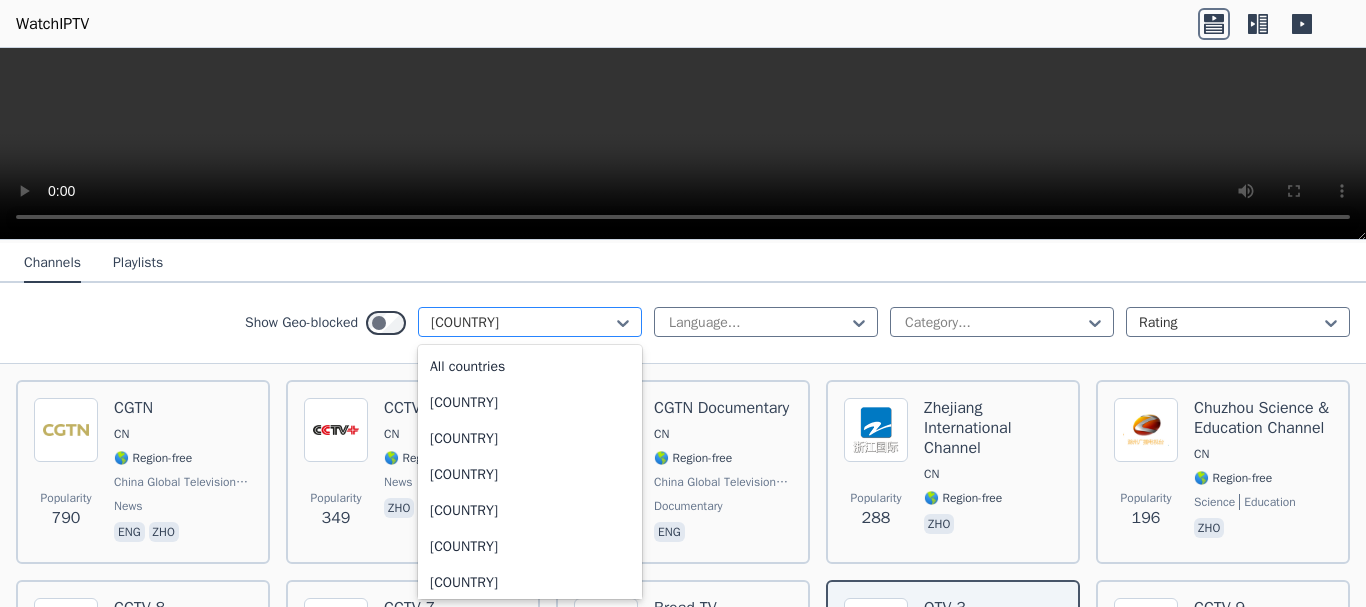 click at bounding box center (522, 323) 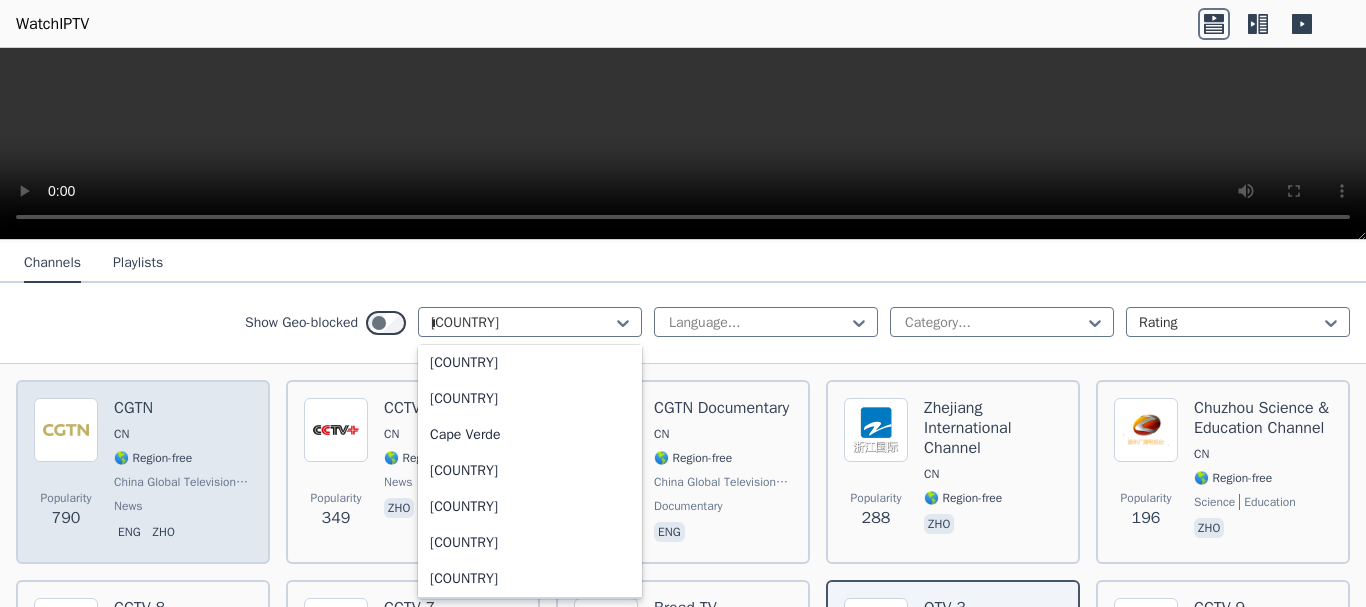 scroll, scrollTop: 0, scrollLeft: 0, axis: both 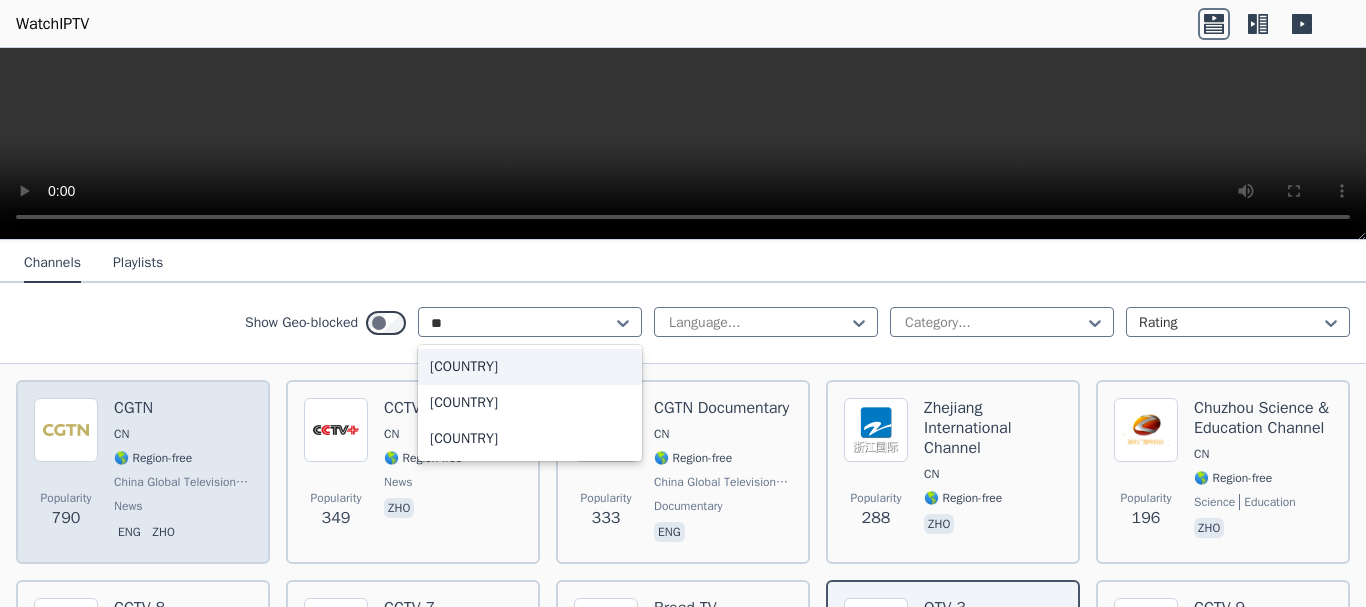 type on "***" 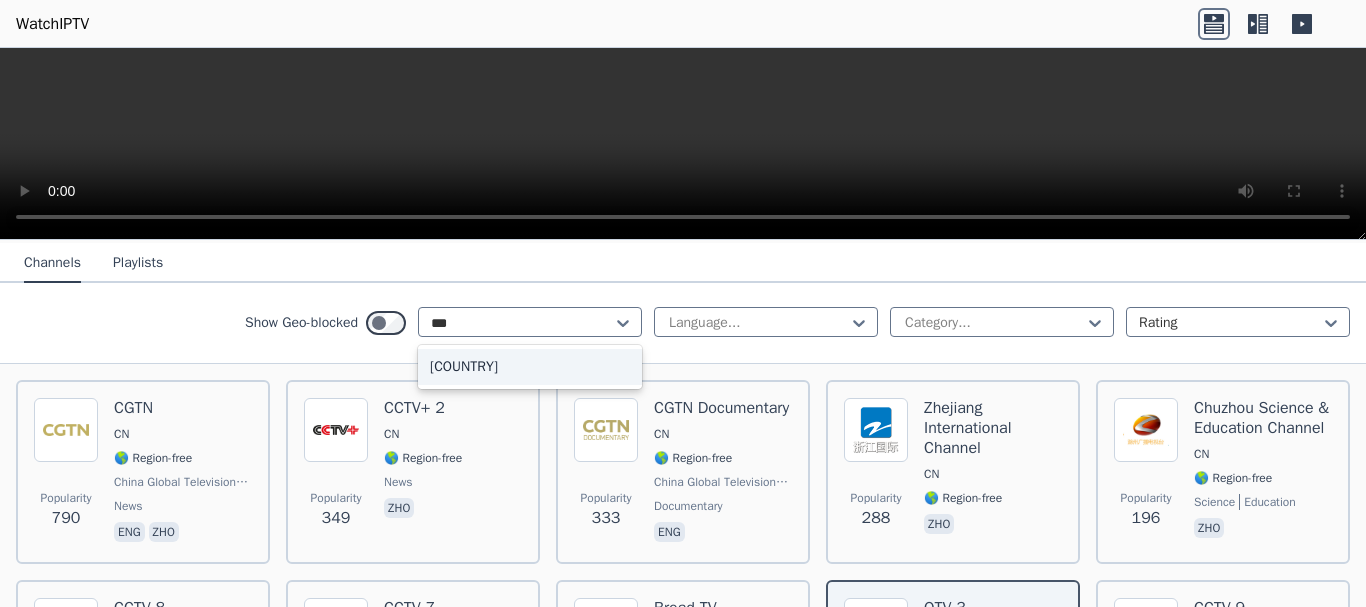 click on "[COUNTRY]" at bounding box center [530, 367] 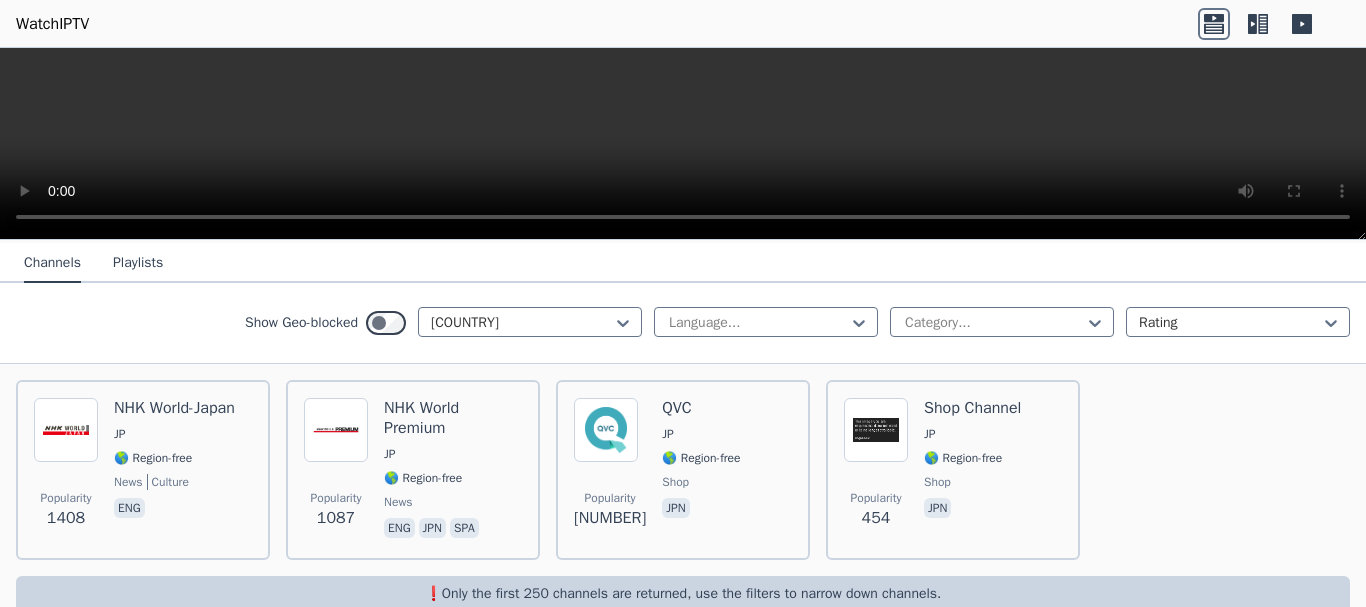 scroll, scrollTop: 237, scrollLeft: 0, axis: vertical 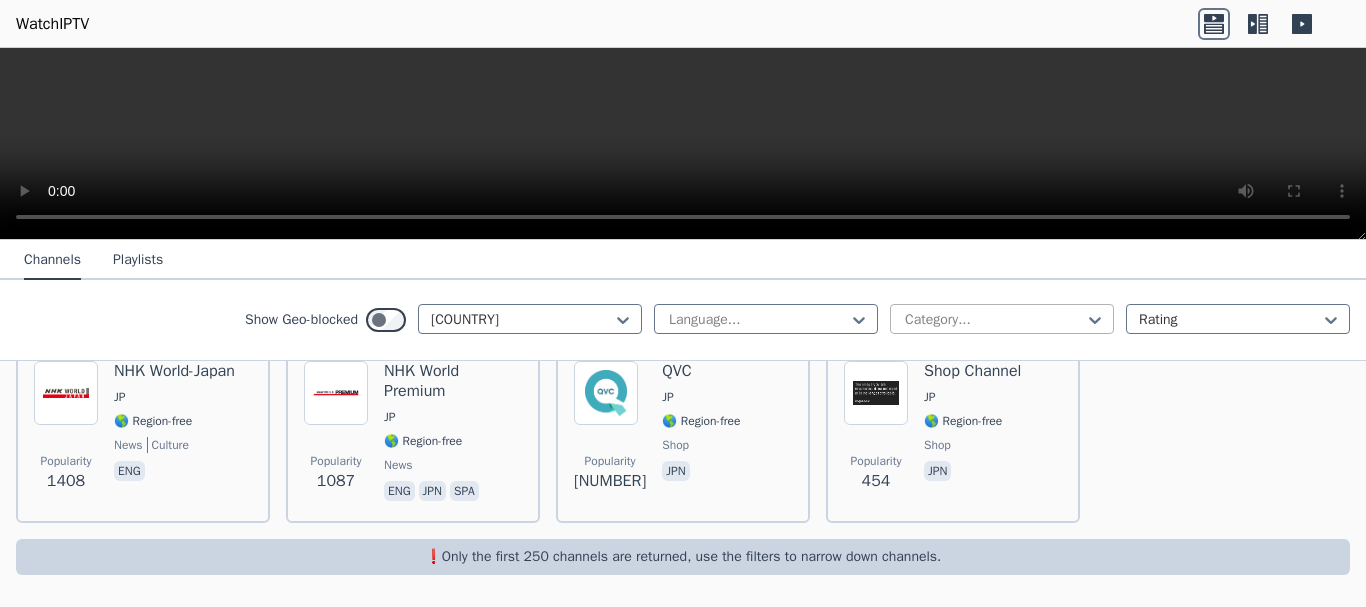 click at bounding box center (994, 320) 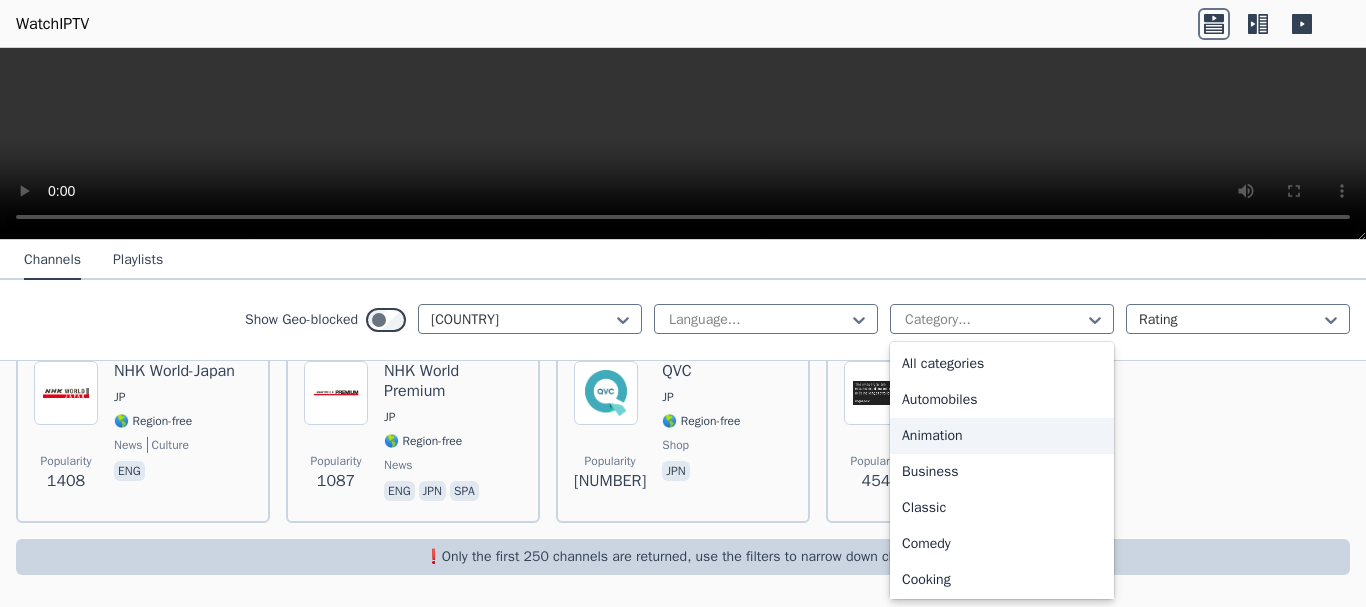 click on "Animation" at bounding box center (1002, 436) 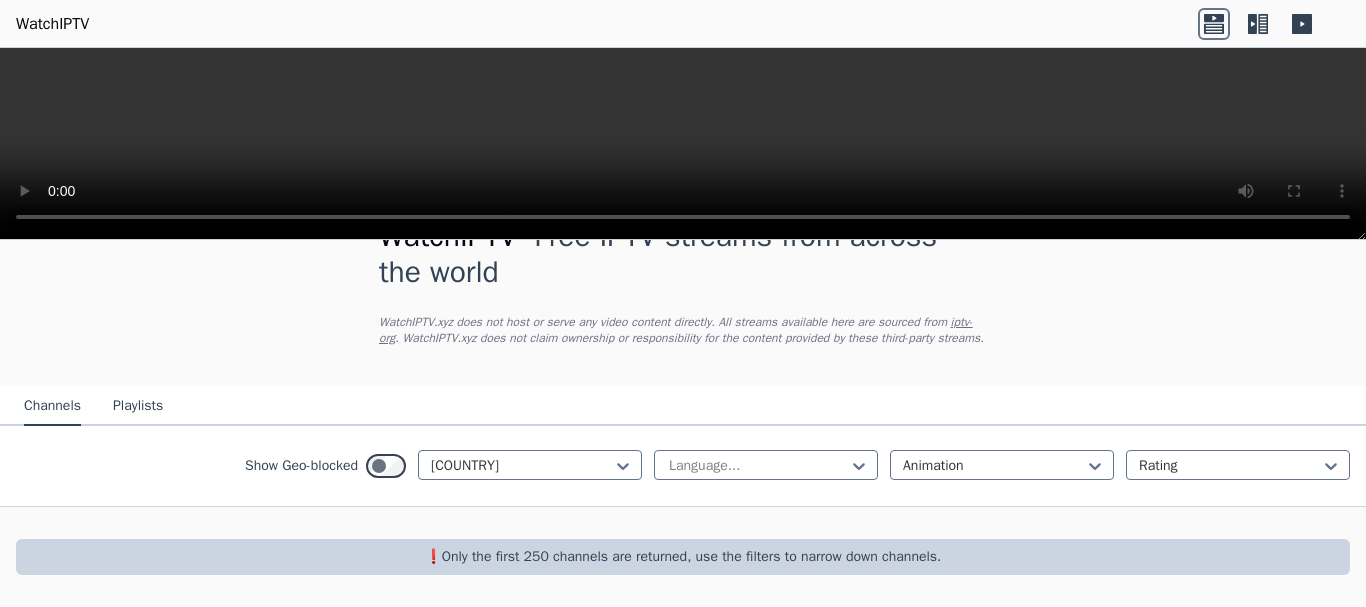 scroll, scrollTop: 57, scrollLeft: 0, axis: vertical 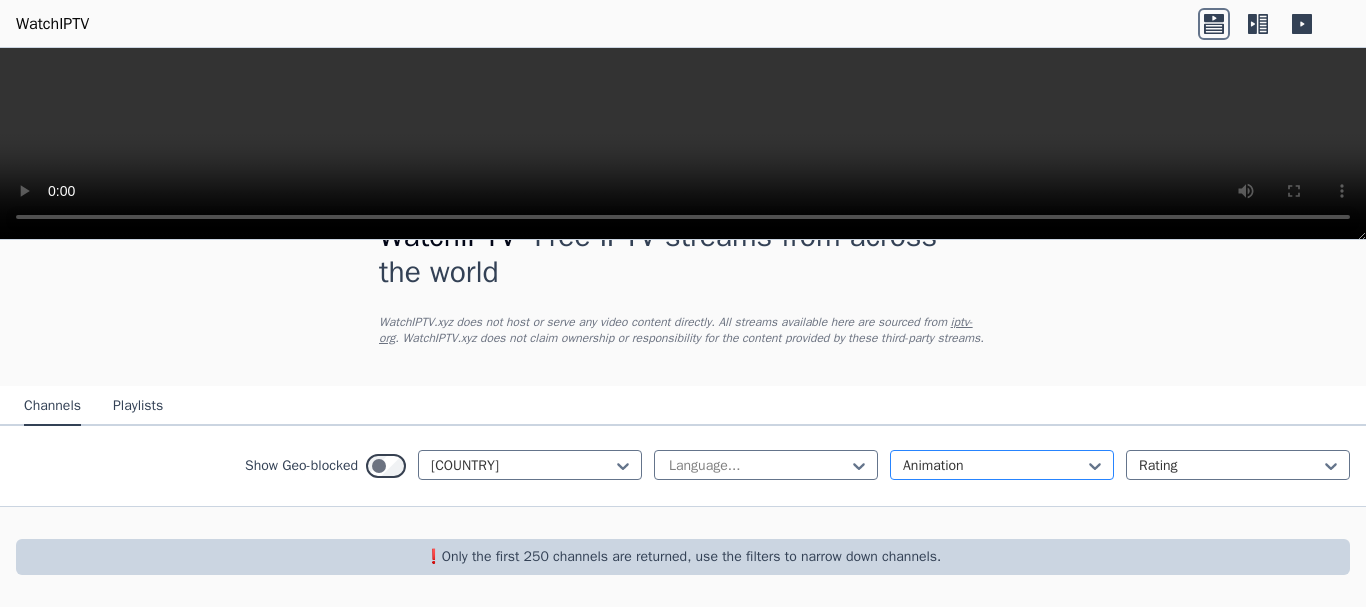 click on "option [CATEGORY], selected. [CATEGORY]" at bounding box center [1002, 465] 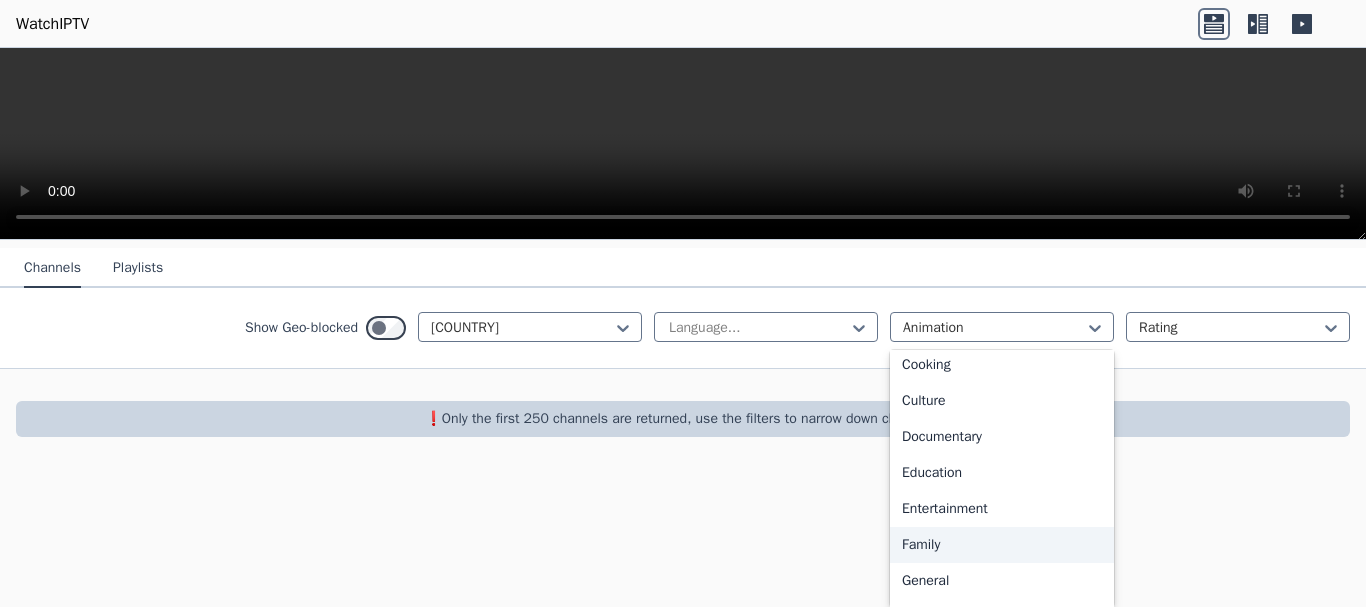 scroll, scrollTop: 123, scrollLeft: 0, axis: vertical 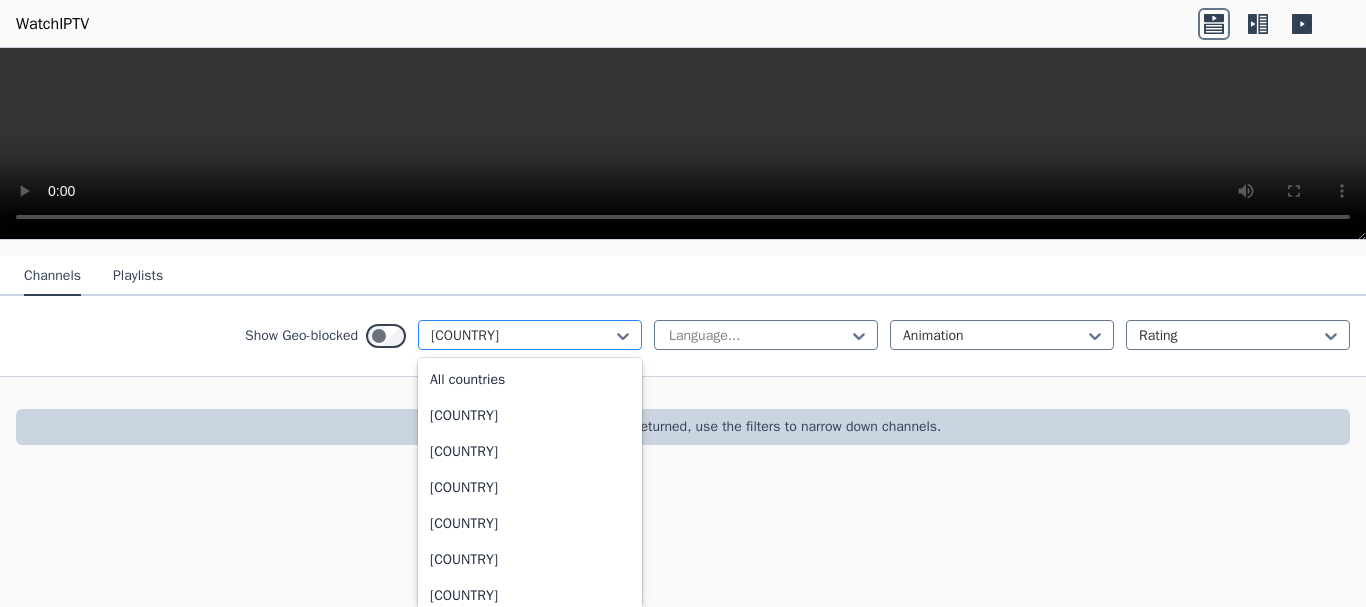 click at bounding box center (522, 336) 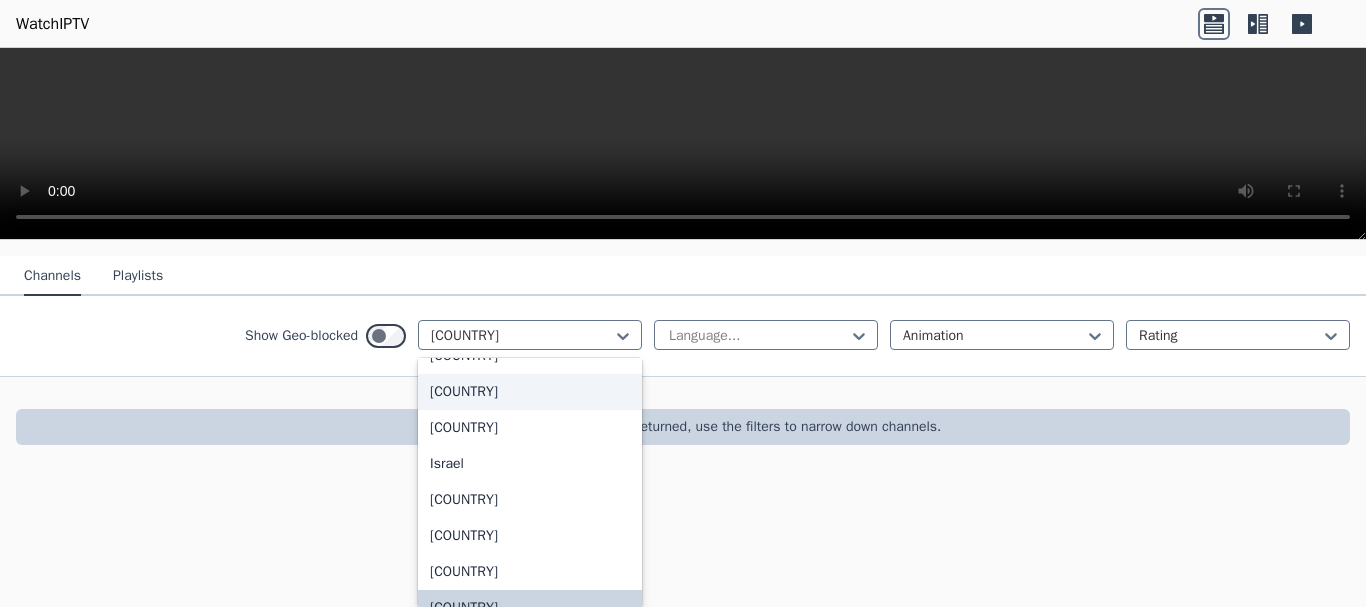 scroll, scrollTop: 0, scrollLeft: 0, axis: both 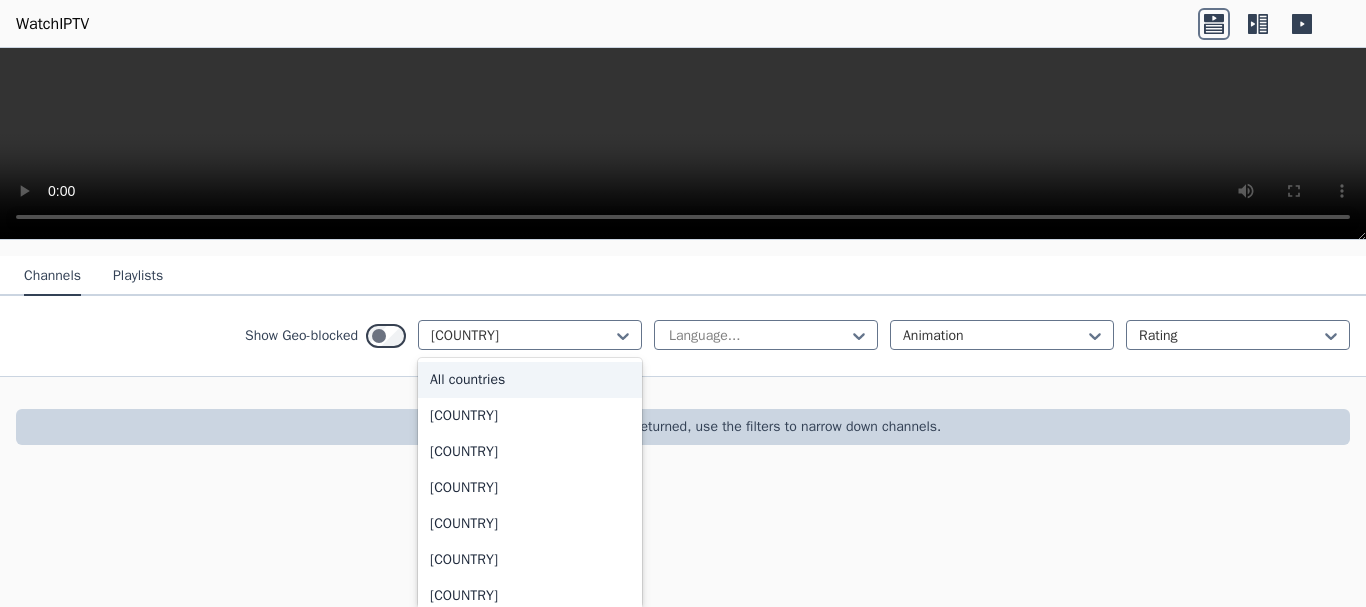 click on "All countries" at bounding box center (530, 380) 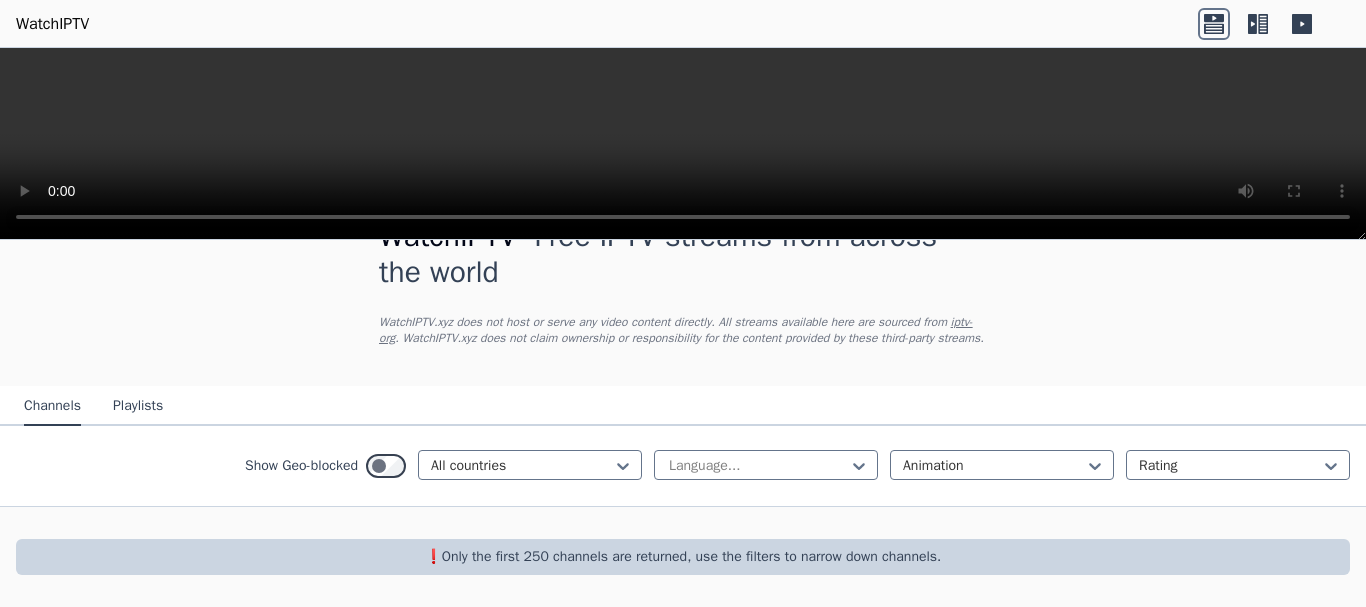 scroll, scrollTop: 187, scrollLeft: 0, axis: vertical 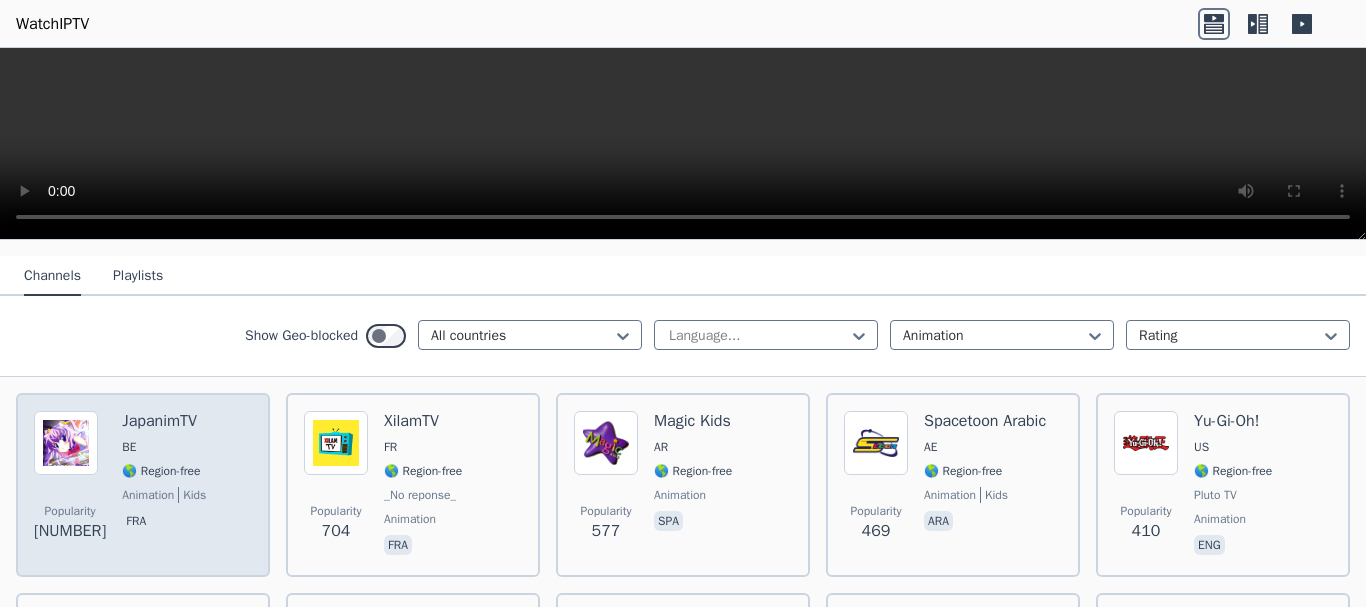 click on "JapanimTV" at bounding box center (164, 421) 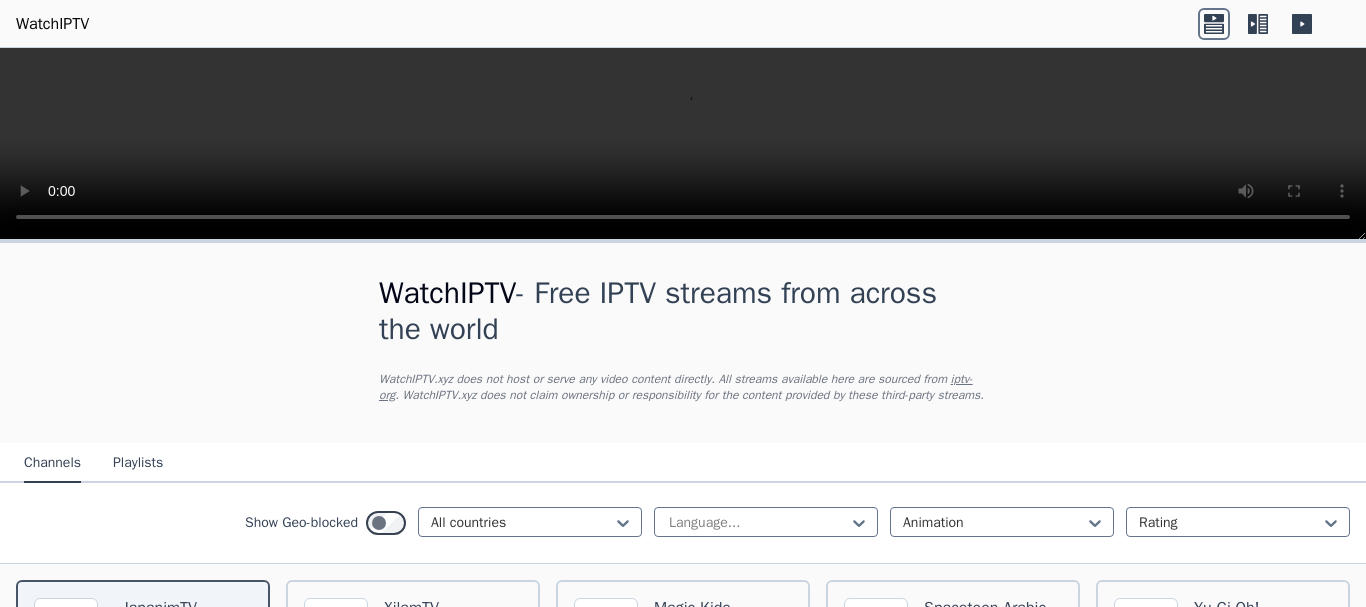 scroll, scrollTop: 100, scrollLeft: 0, axis: vertical 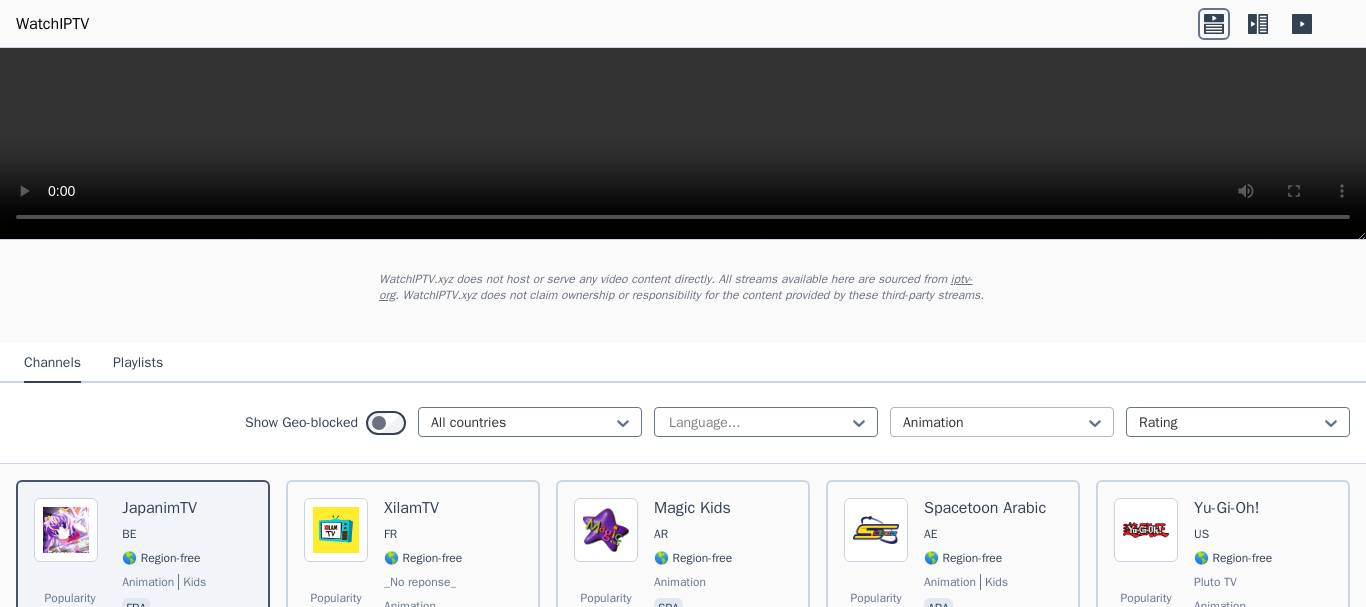 click on "Animation" at bounding box center [1002, 422] 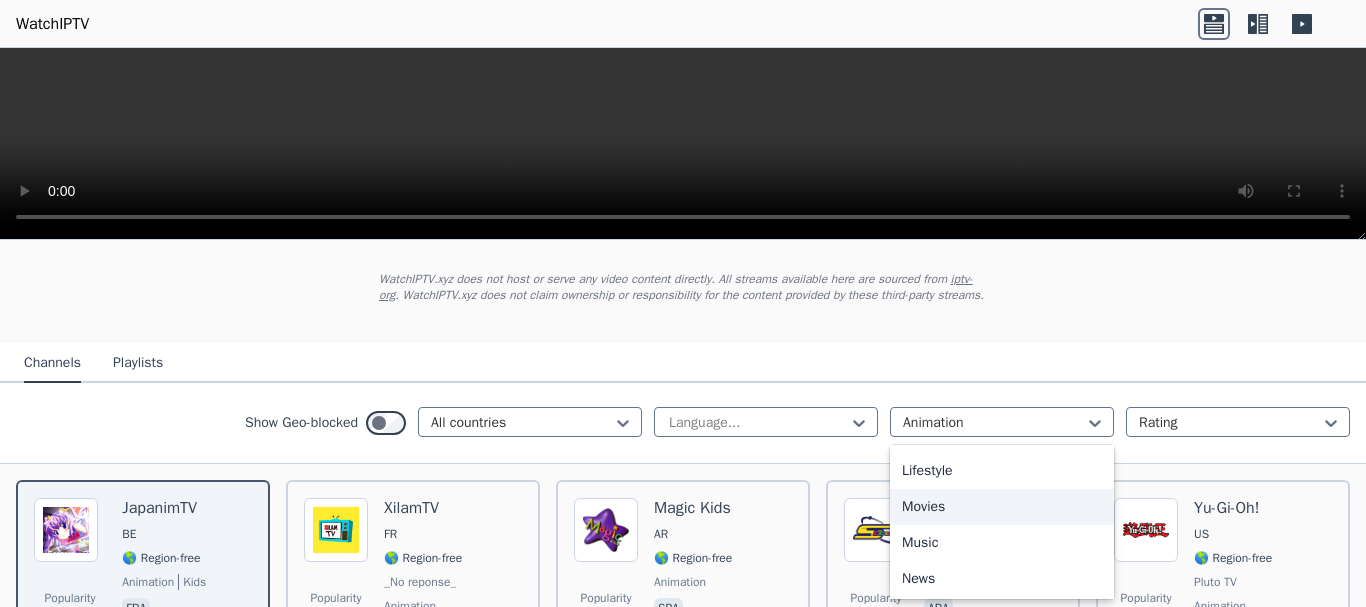 scroll, scrollTop: 300, scrollLeft: 0, axis: vertical 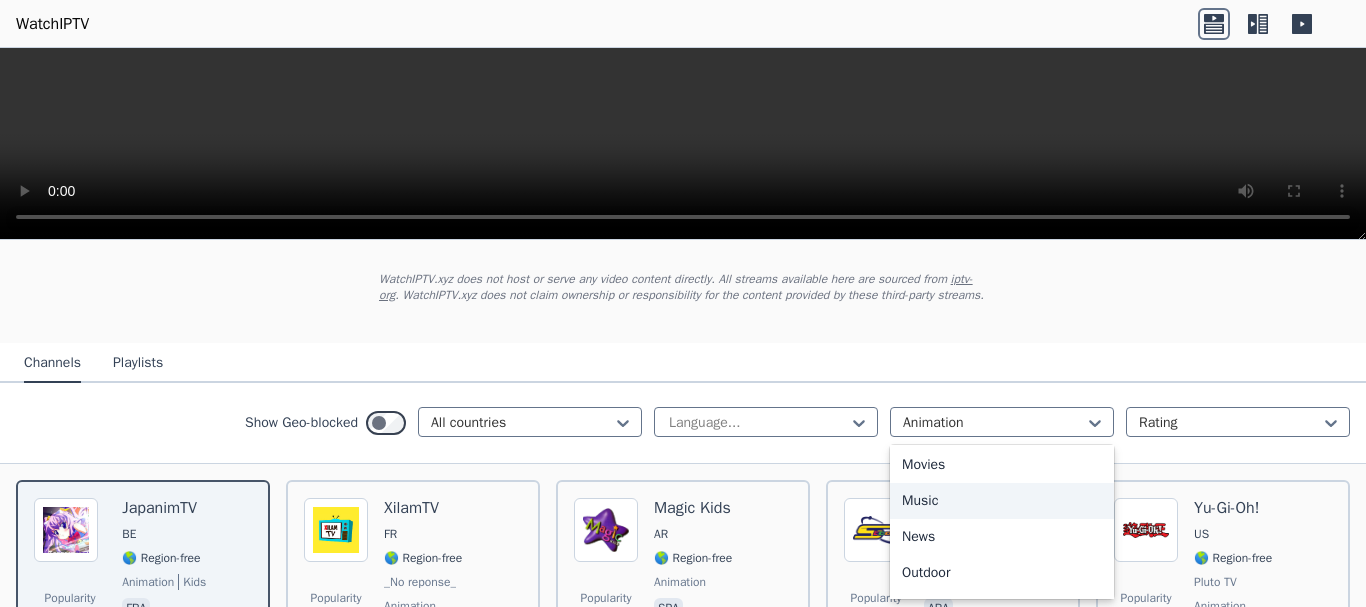 click on "Music" at bounding box center [1002, 501] 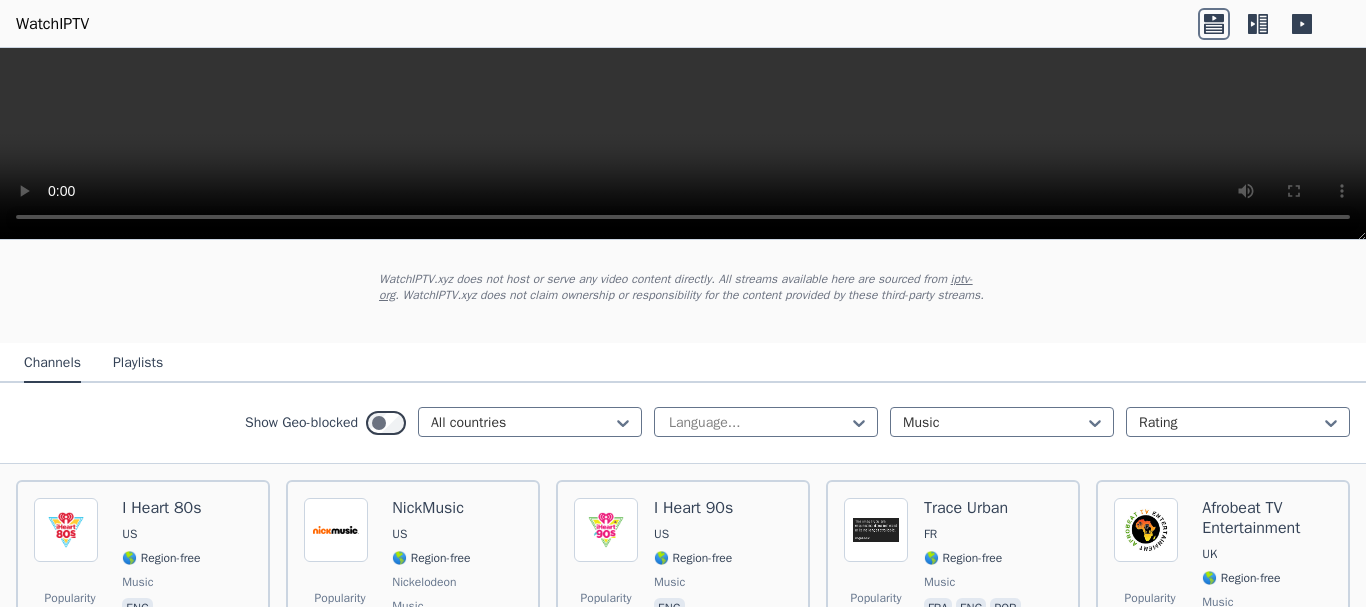 scroll, scrollTop: 200, scrollLeft: 0, axis: vertical 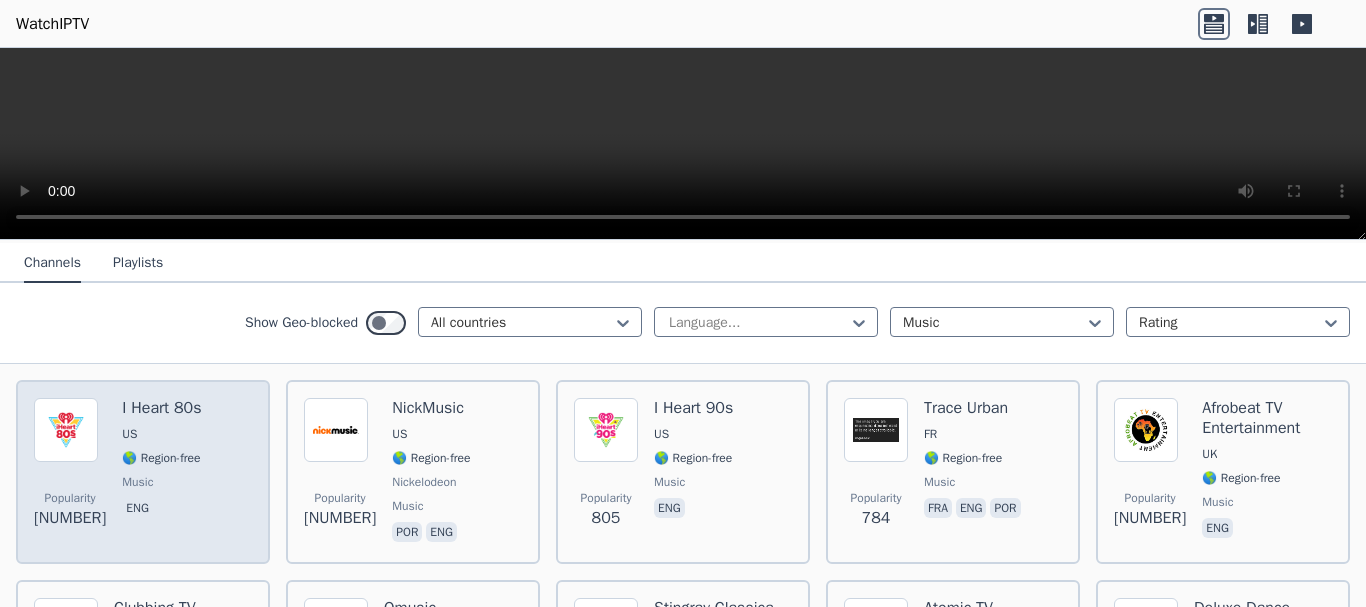 click on "I Heart 80s US 🌎 Region-free music eng" at bounding box center (161, 472) 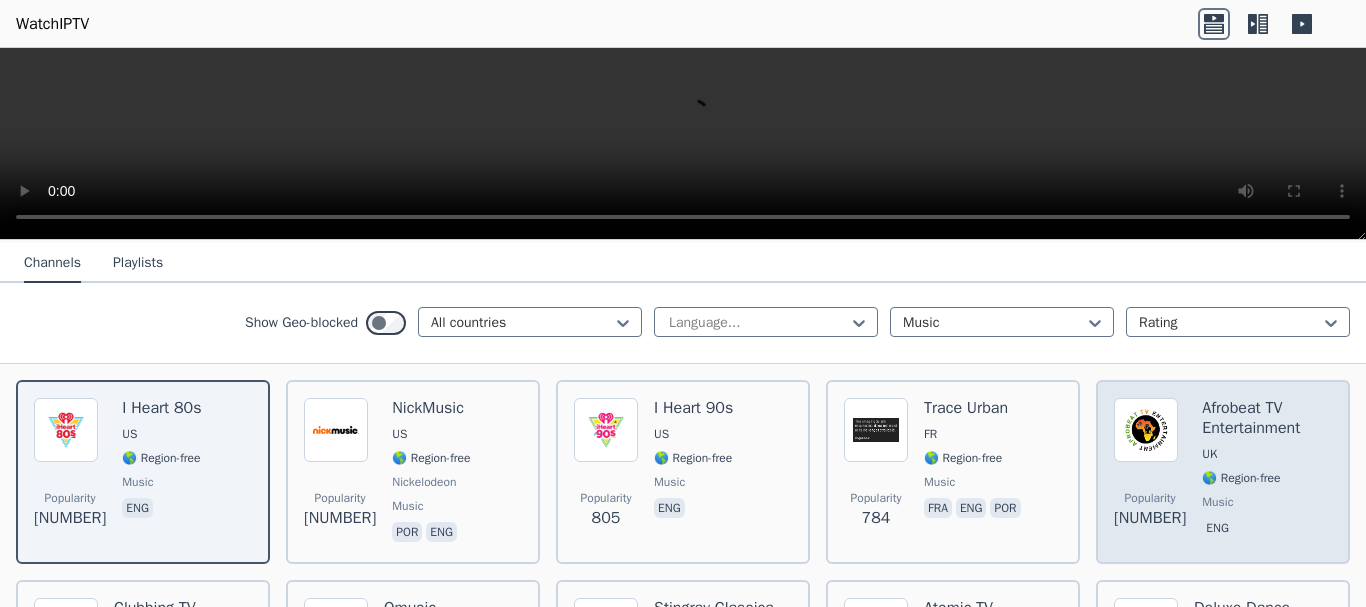 scroll, scrollTop: 300, scrollLeft: 0, axis: vertical 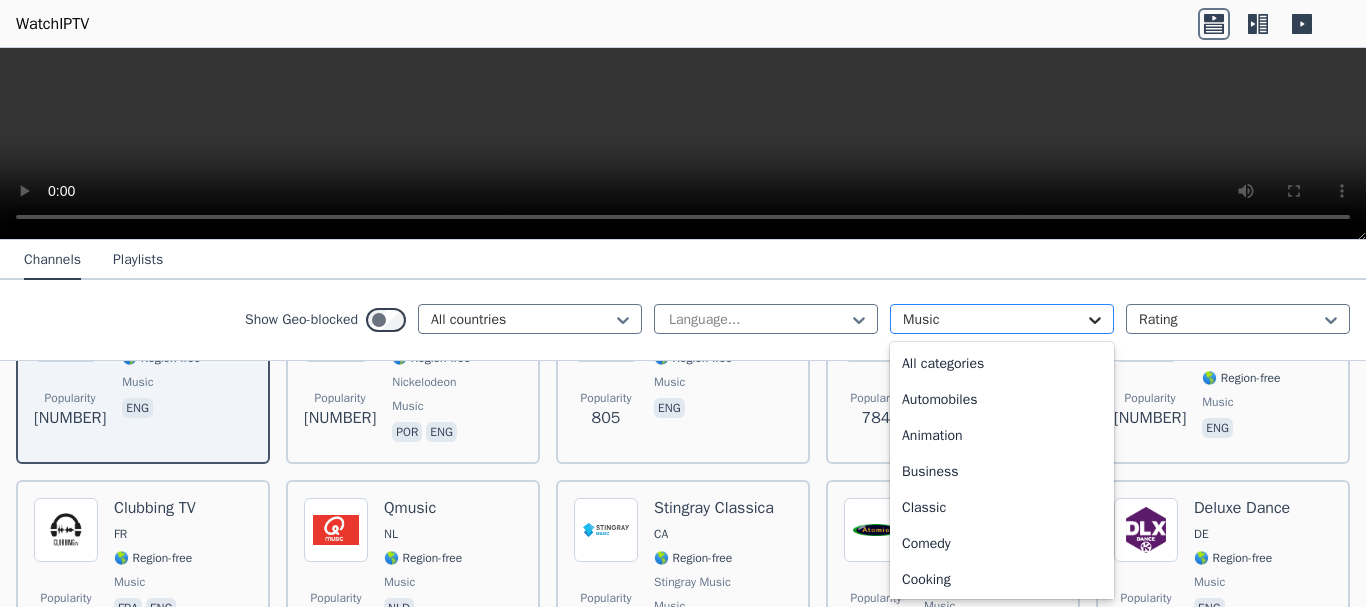 click 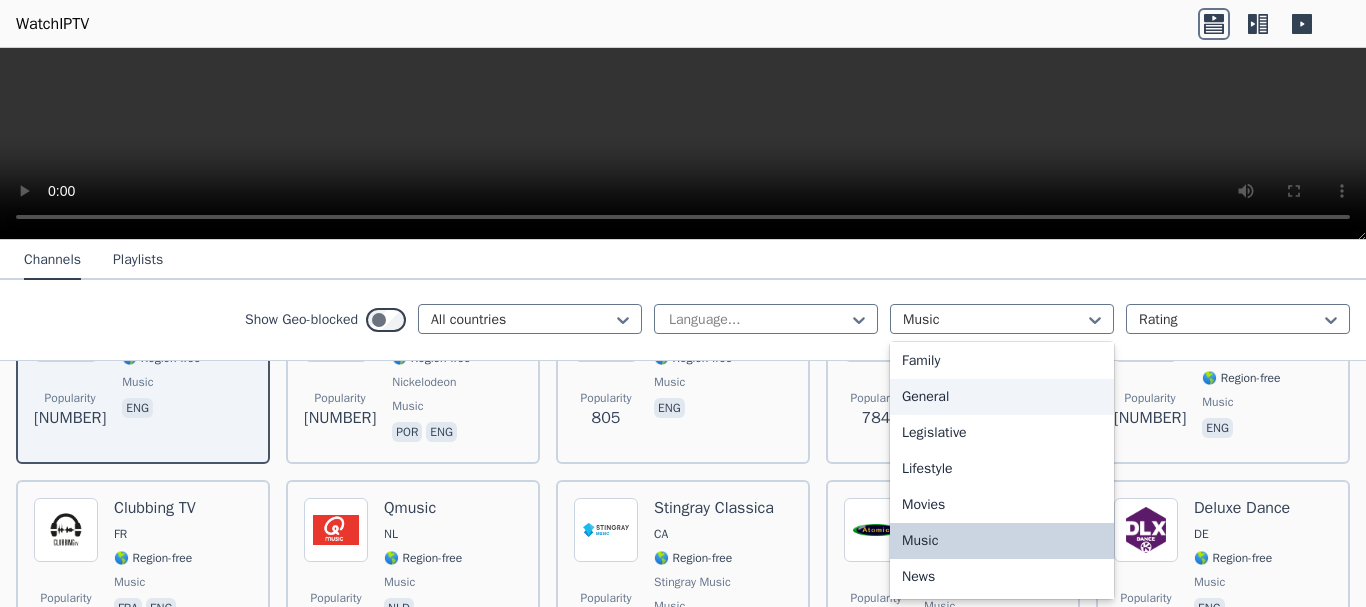 scroll, scrollTop: 421, scrollLeft: 0, axis: vertical 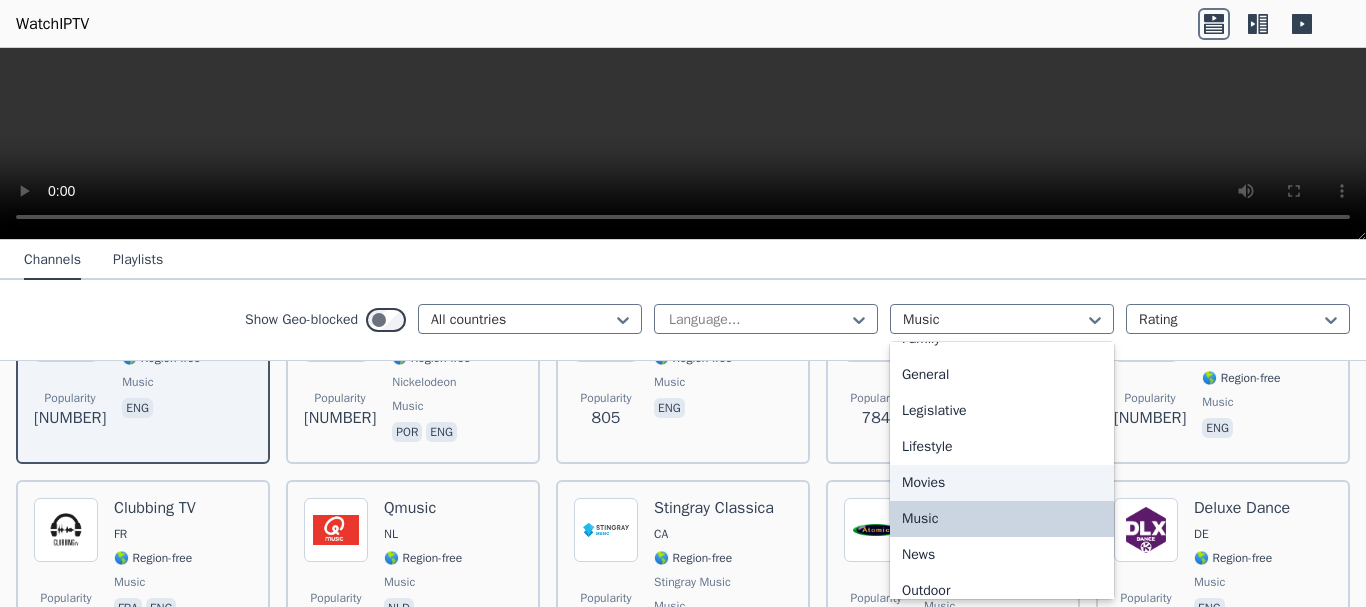 click on "Movies" at bounding box center [1002, 483] 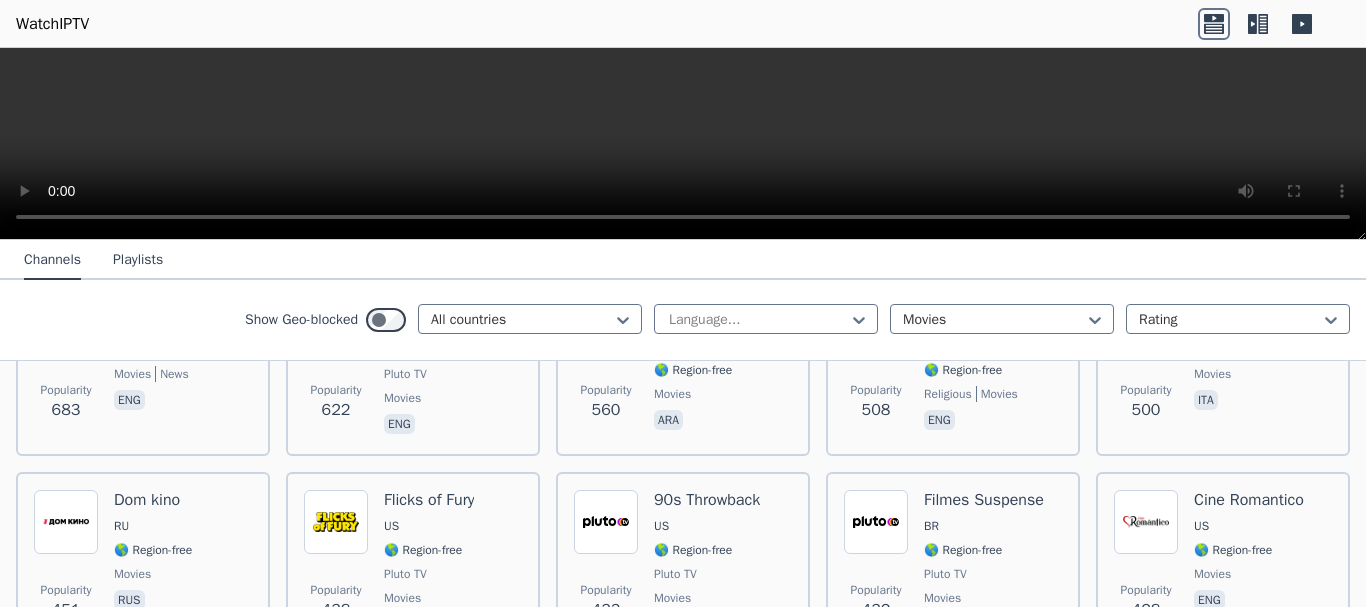 scroll, scrollTop: 800, scrollLeft: 0, axis: vertical 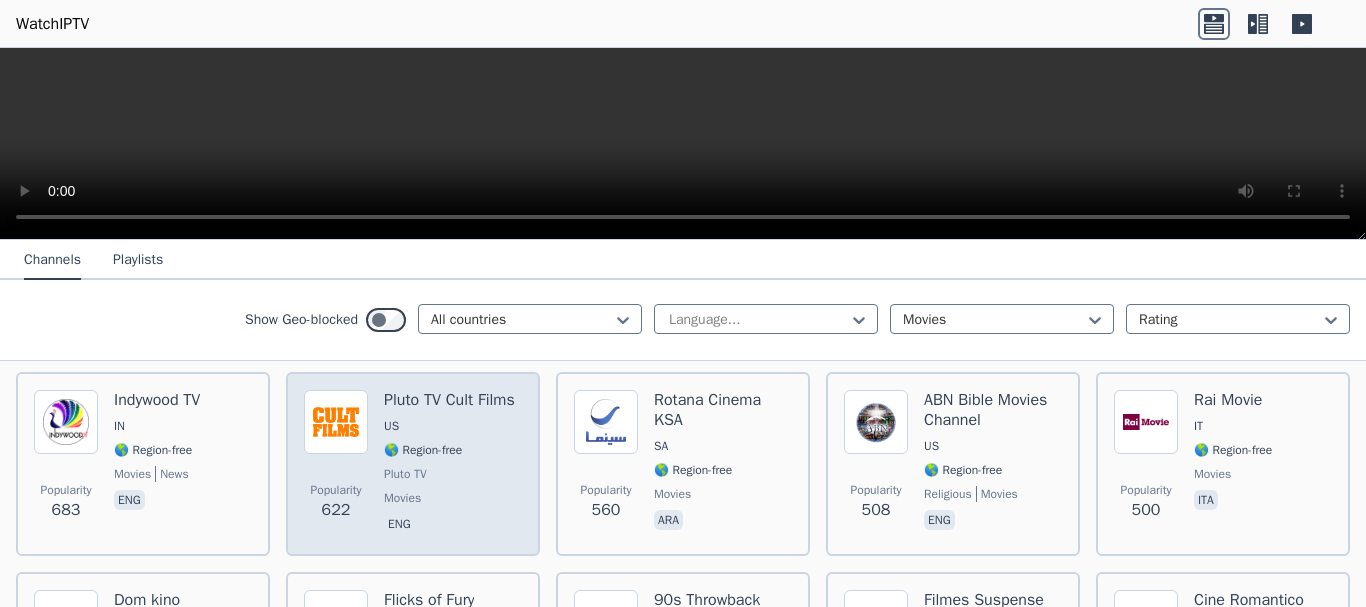 click on "Pluto TV Cult Films" at bounding box center (449, 400) 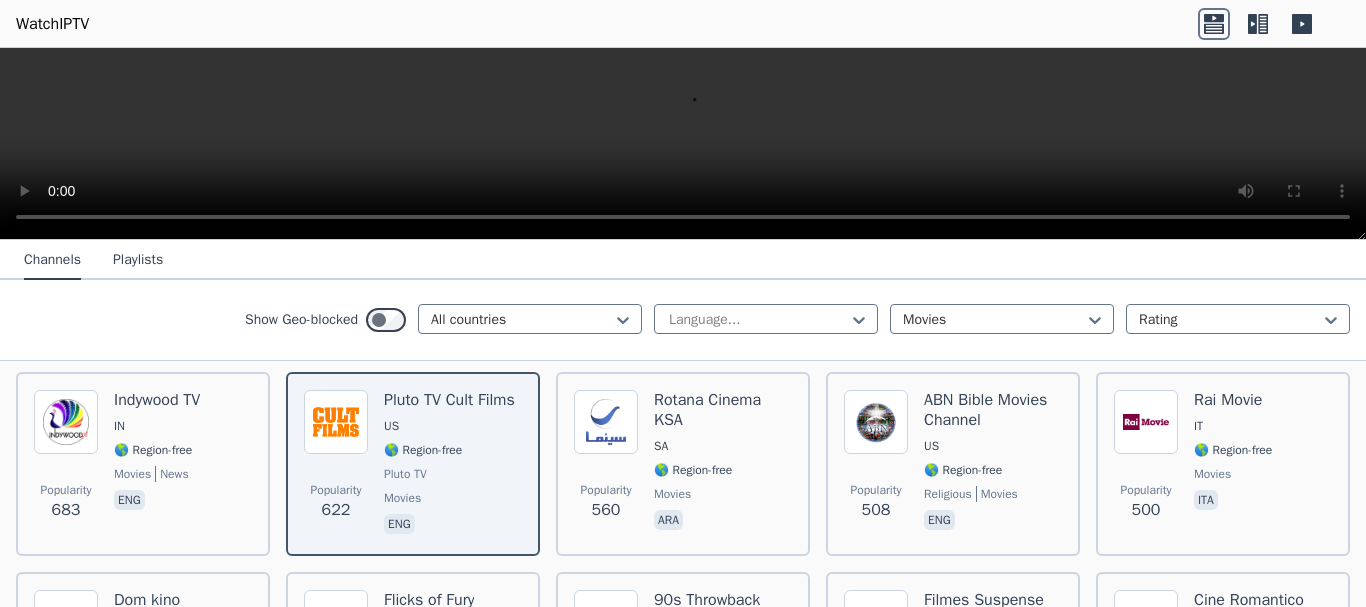 scroll, scrollTop: 1000, scrollLeft: 0, axis: vertical 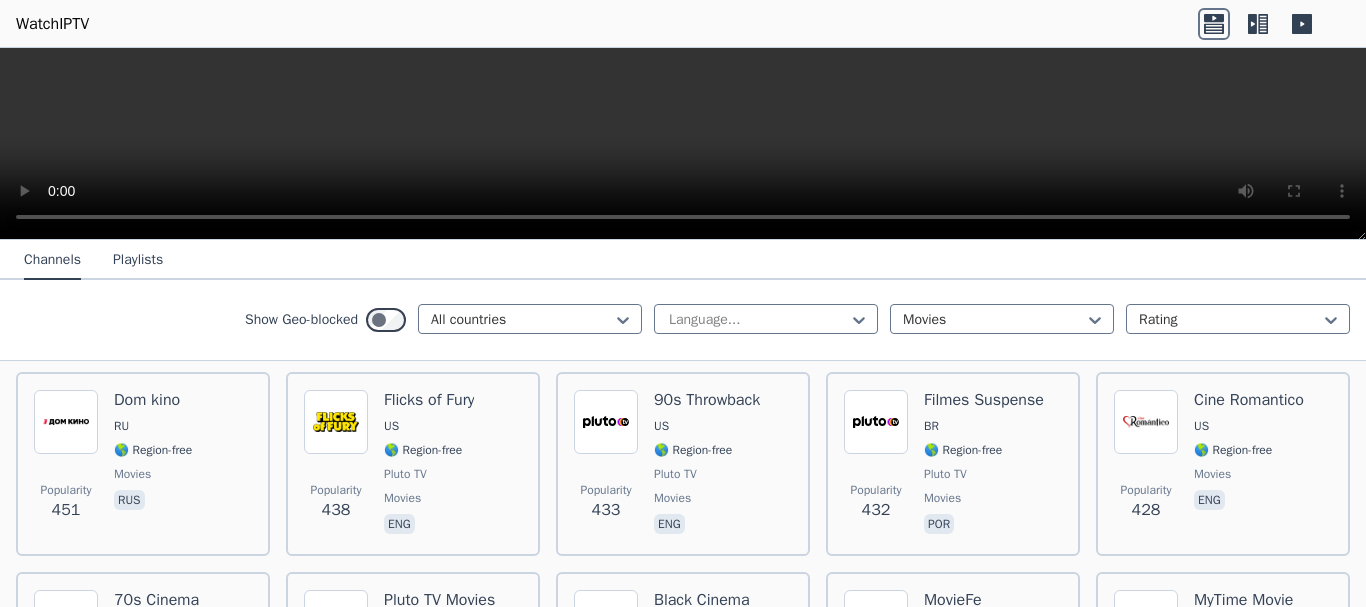 click on "Playlists" at bounding box center [138, 261] 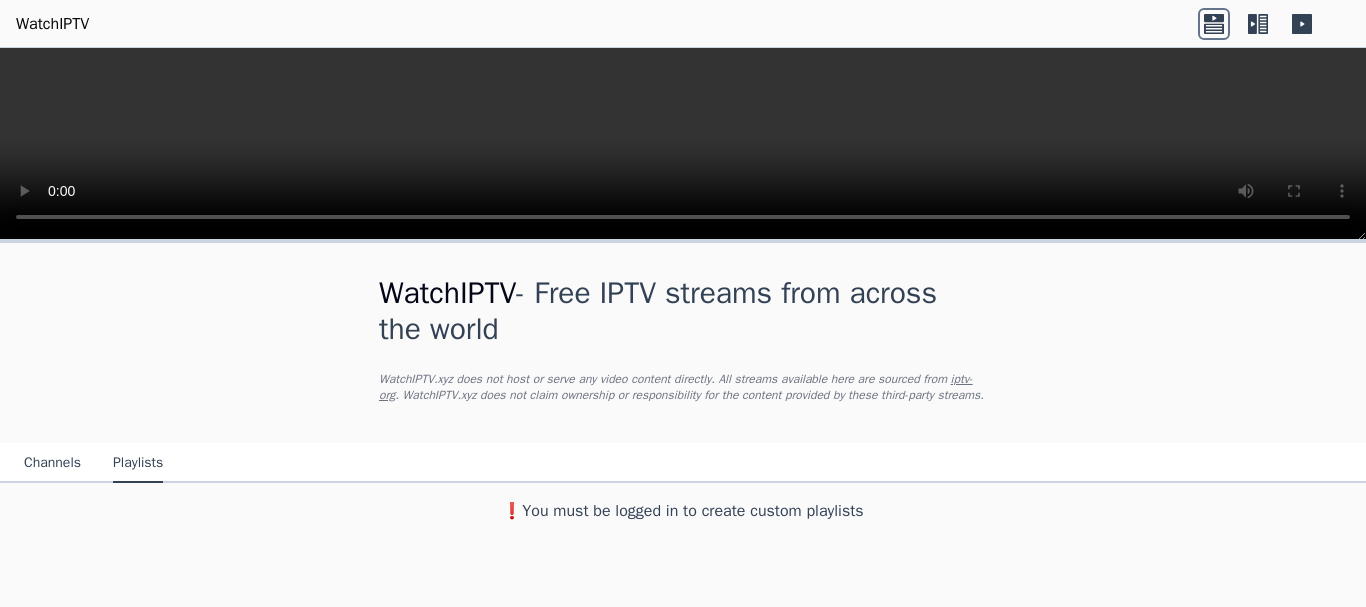 scroll, scrollTop: 0, scrollLeft: 0, axis: both 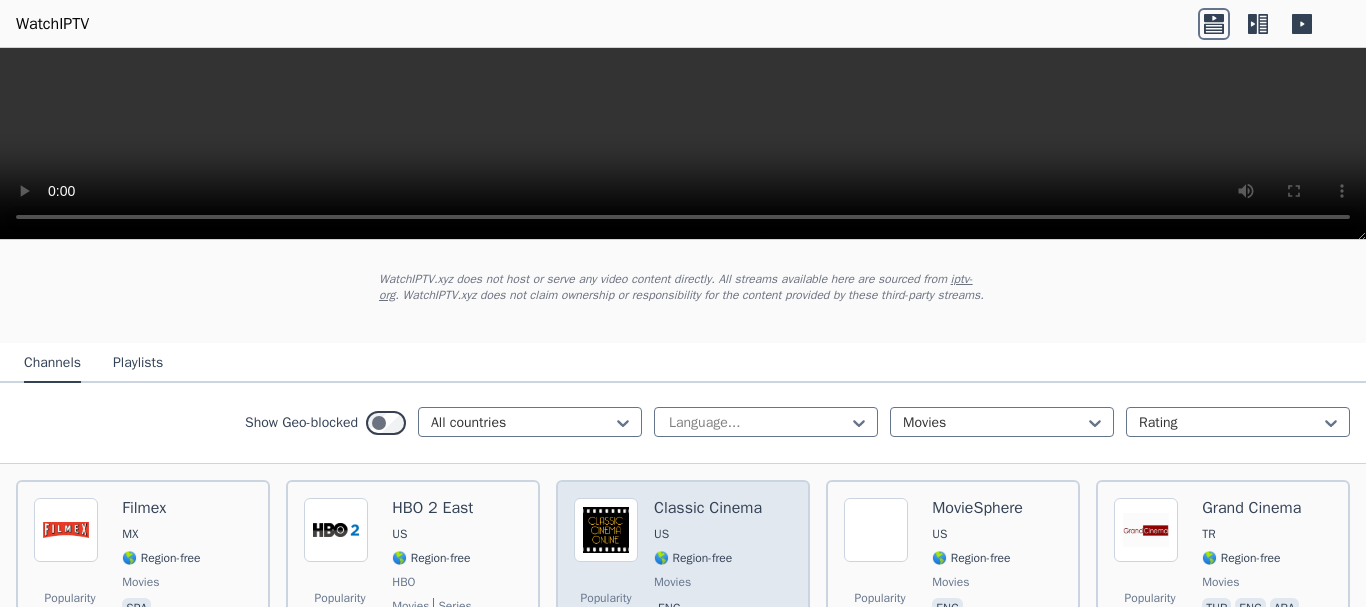 click on "Classic Cinema" at bounding box center (708, 508) 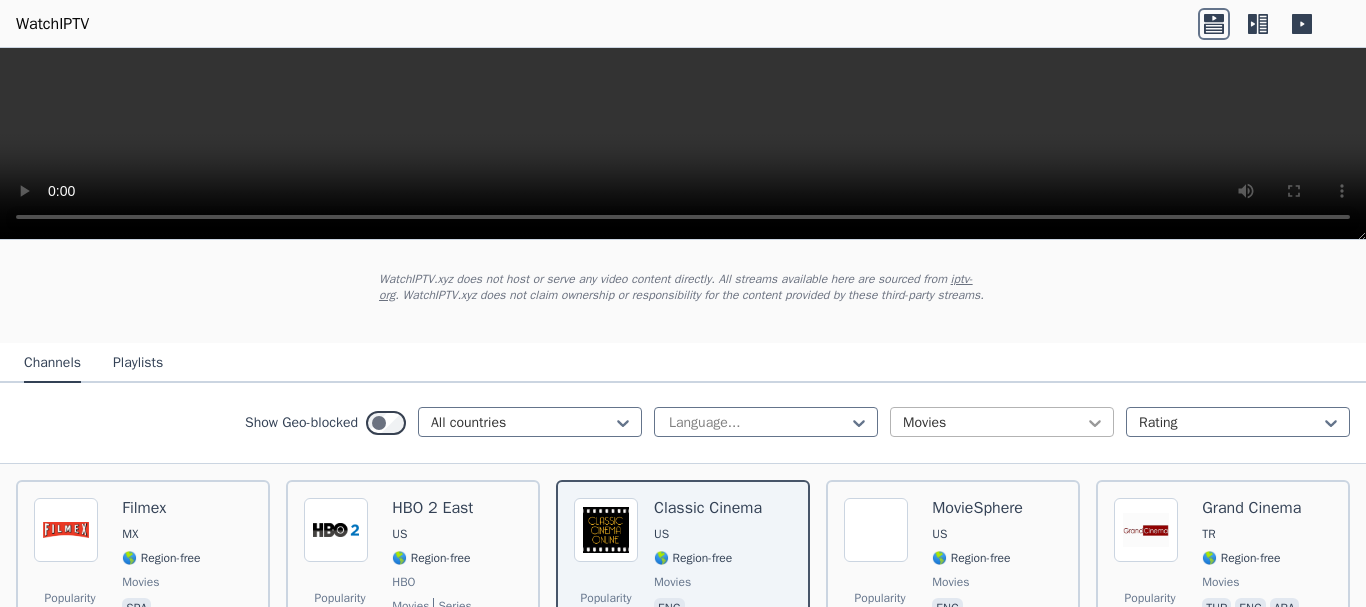 click 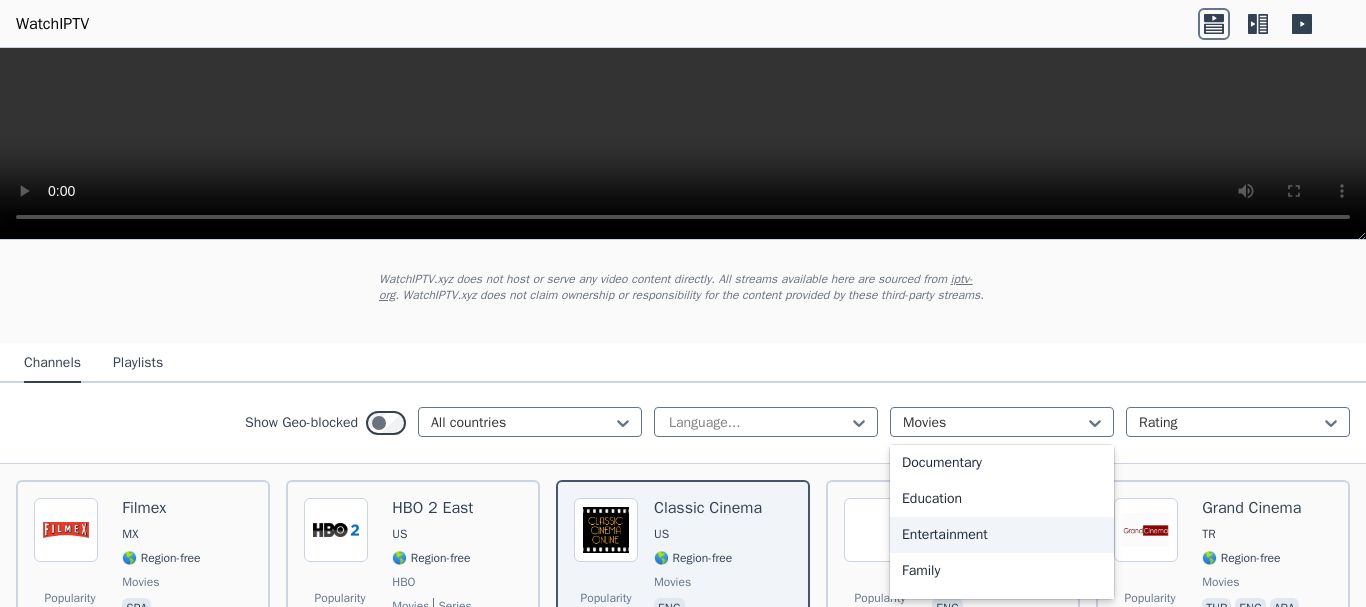 scroll, scrollTop: 0, scrollLeft: 0, axis: both 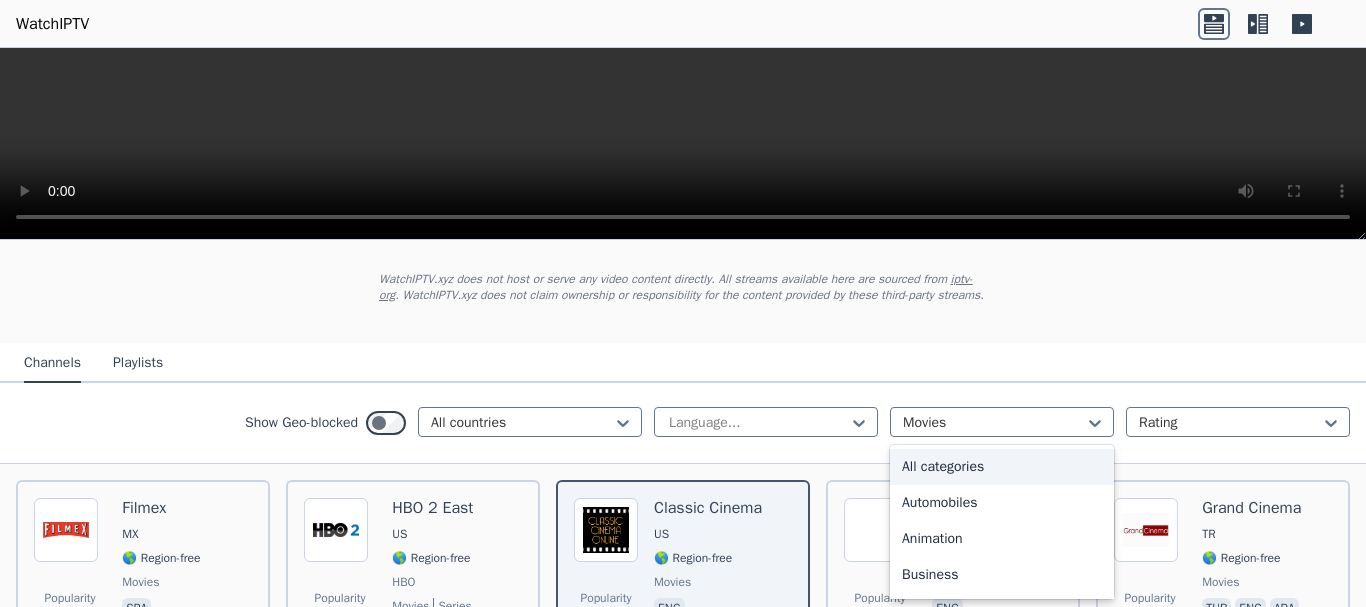 click on "All categories" at bounding box center (1002, 467) 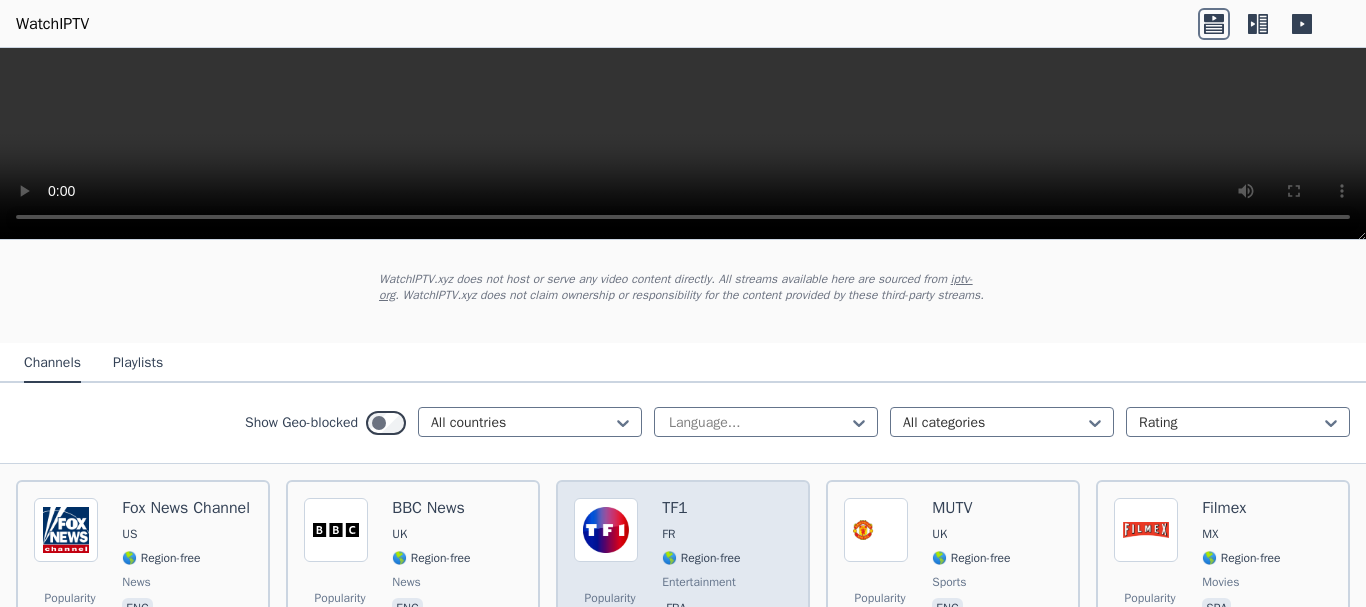 scroll, scrollTop: 200, scrollLeft: 0, axis: vertical 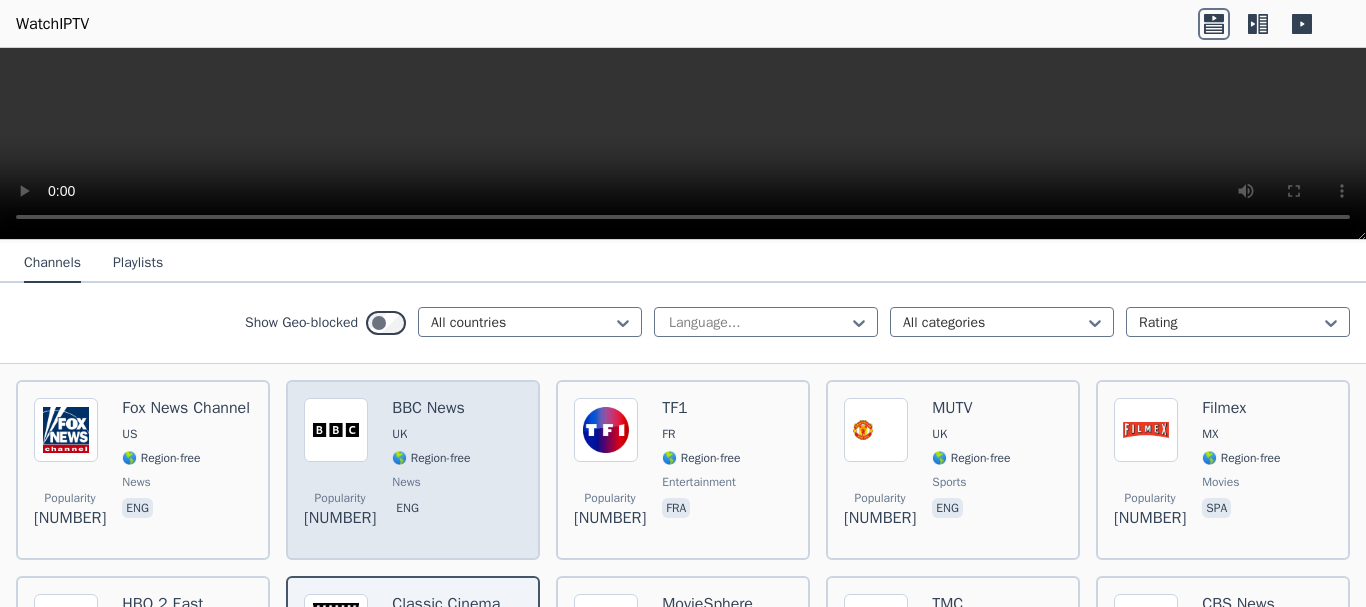 click on "UK" at bounding box center [431, 434] 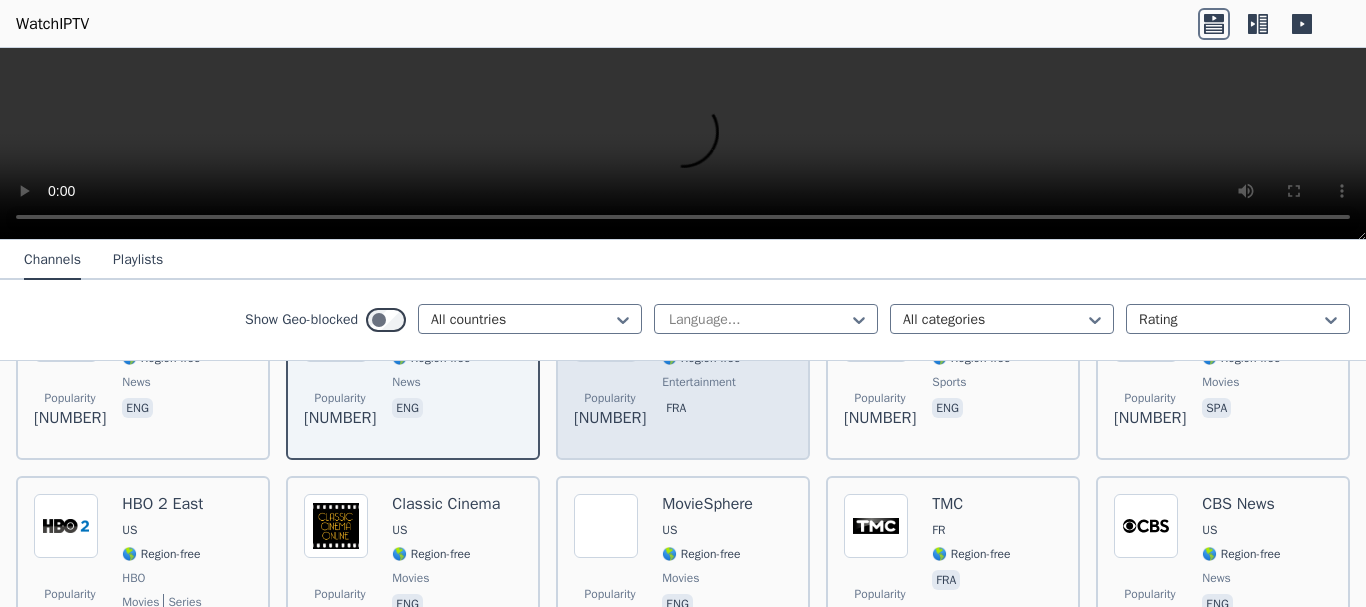 scroll, scrollTop: 0, scrollLeft: 0, axis: both 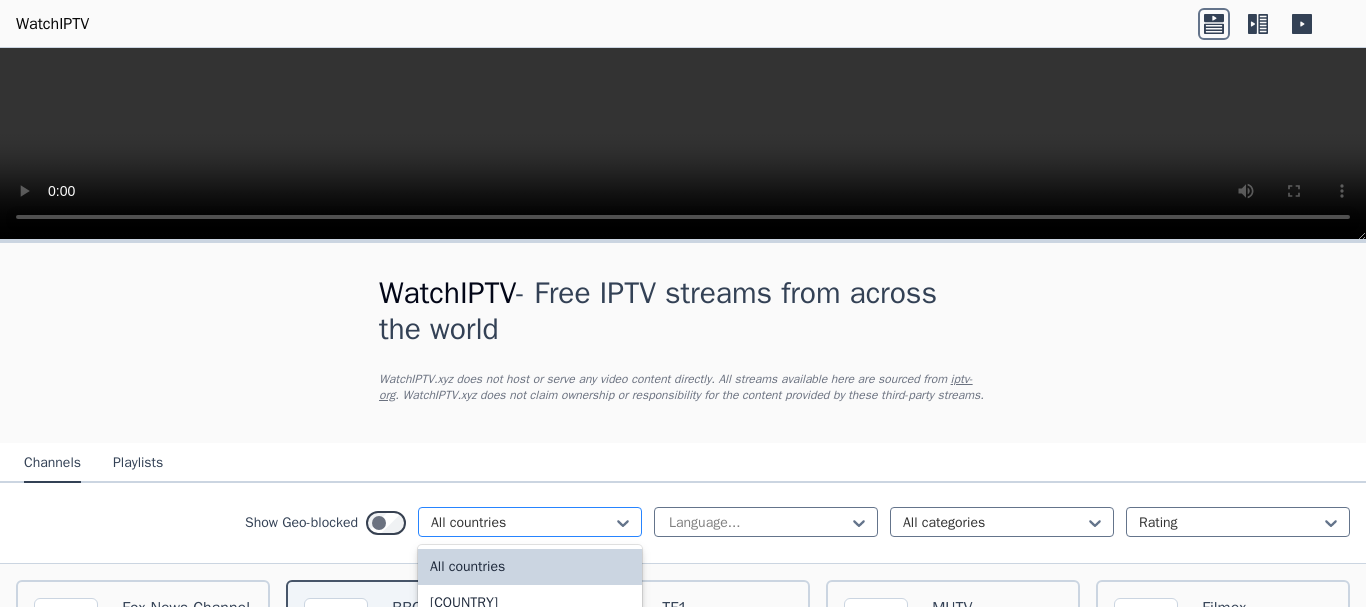 click at bounding box center (522, 523) 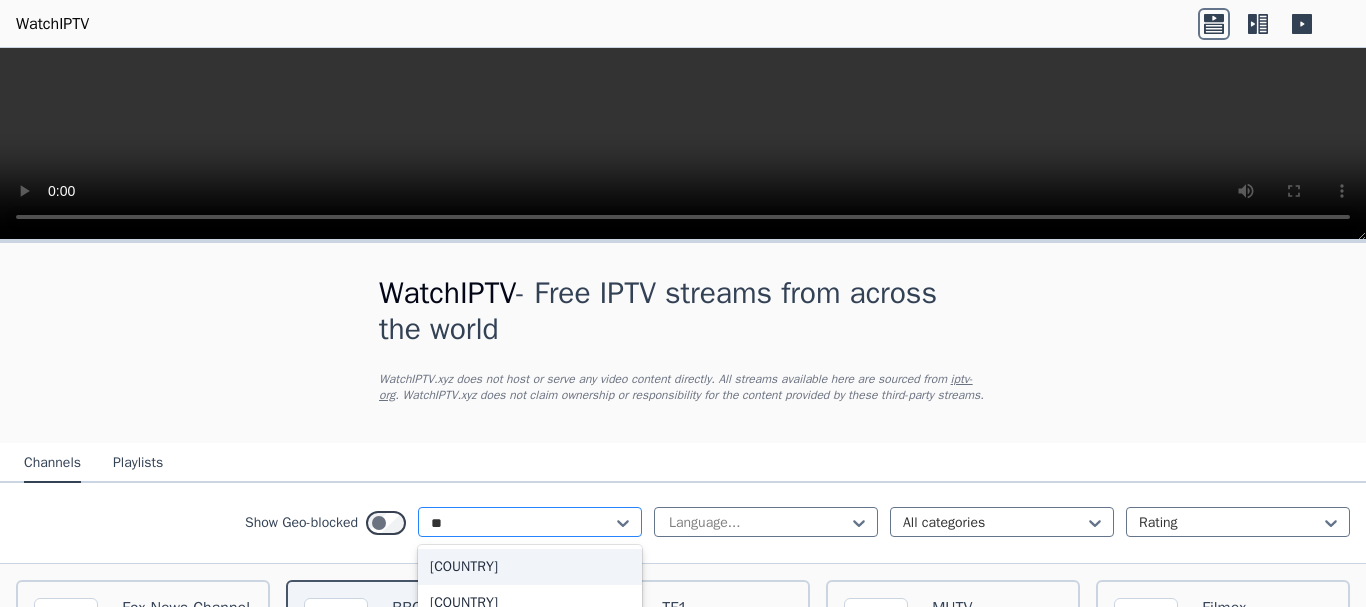 type on "*" 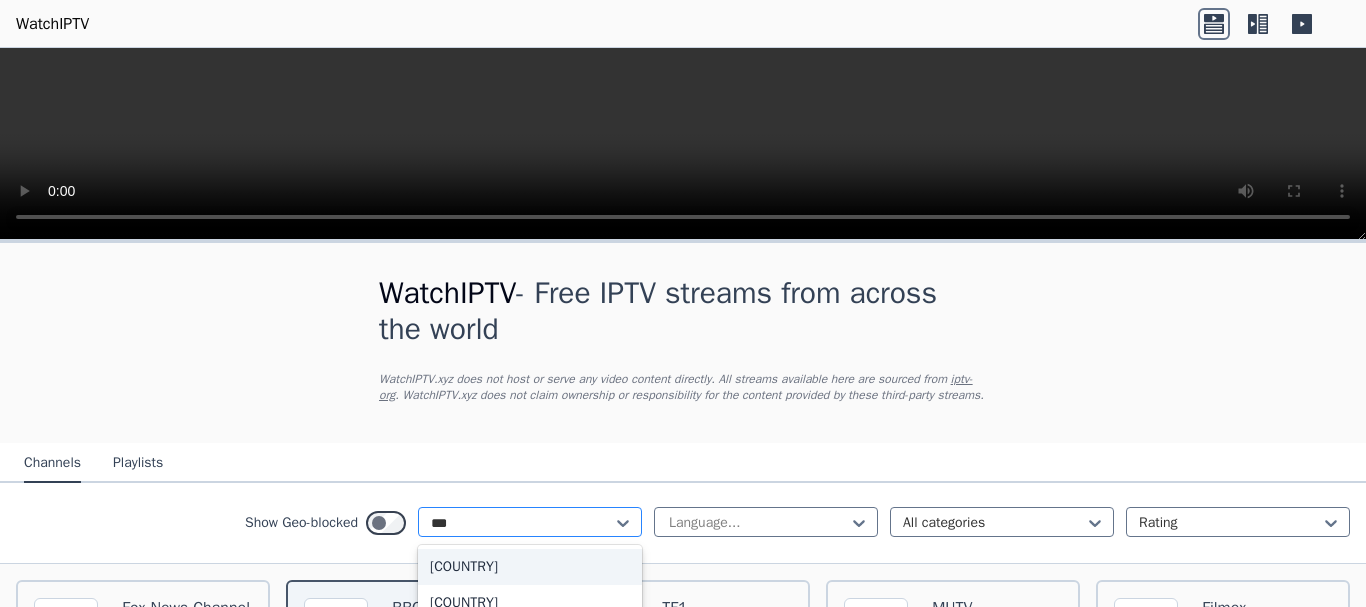 type on "****" 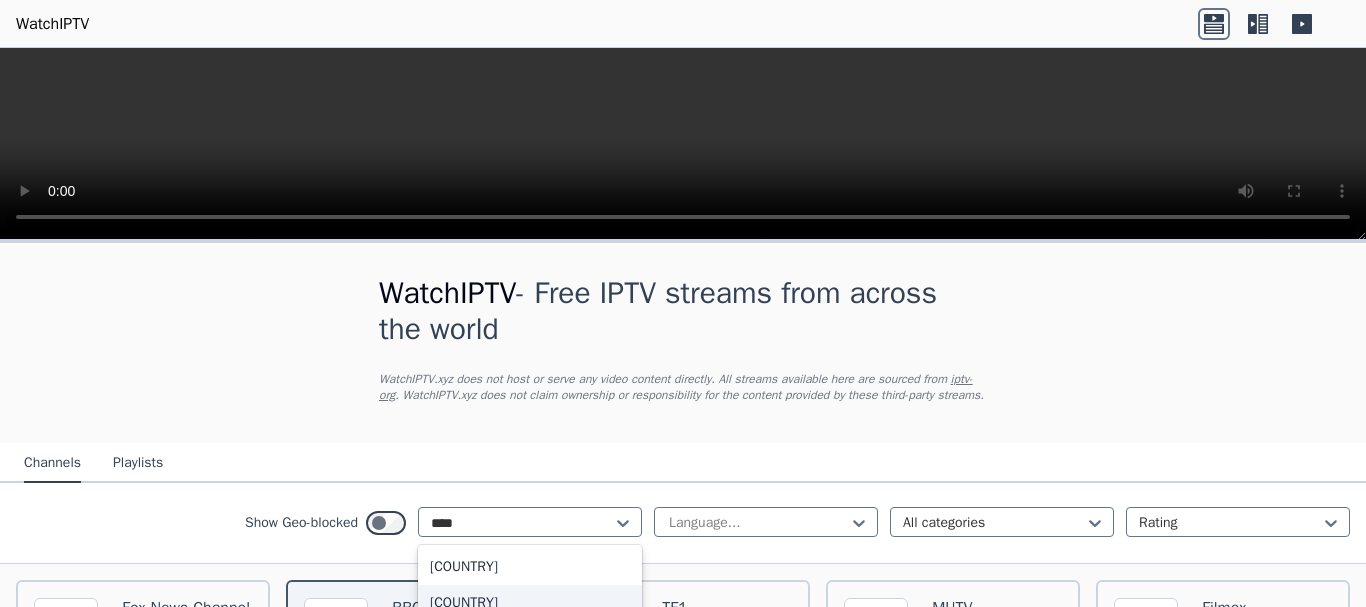 click on "[COUNTRY]" at bounding box center (530, 603) 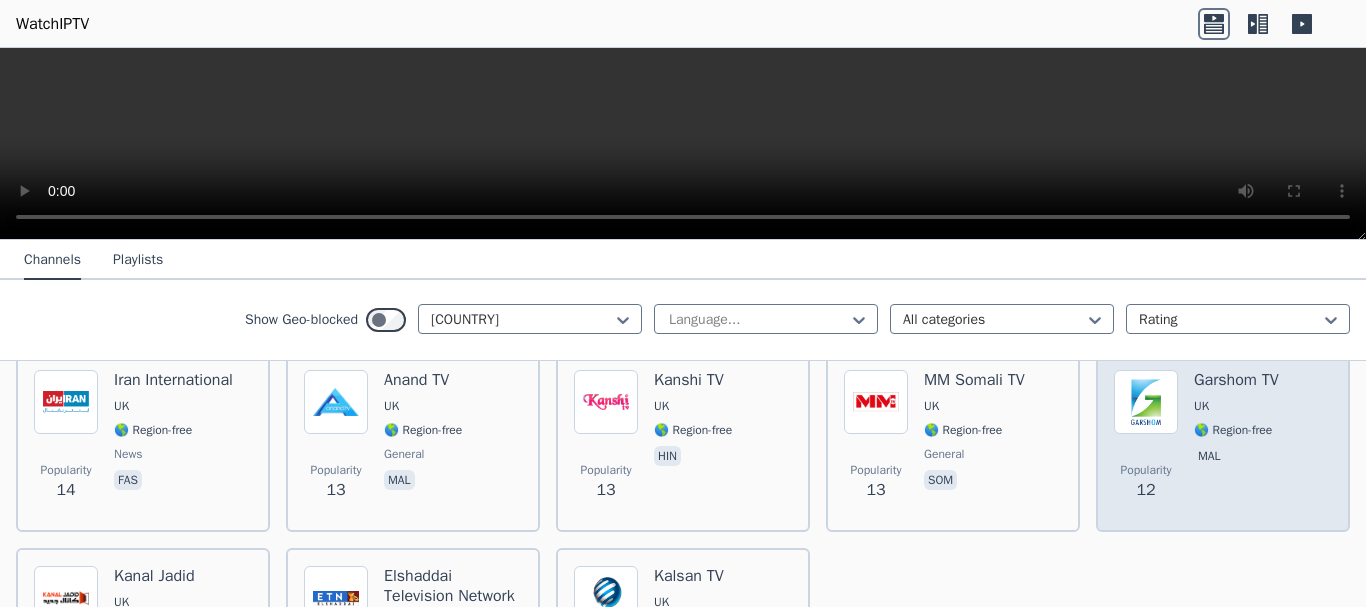 scroll, scrollTop: 3000, scrollLeft: 0, axis: vertical 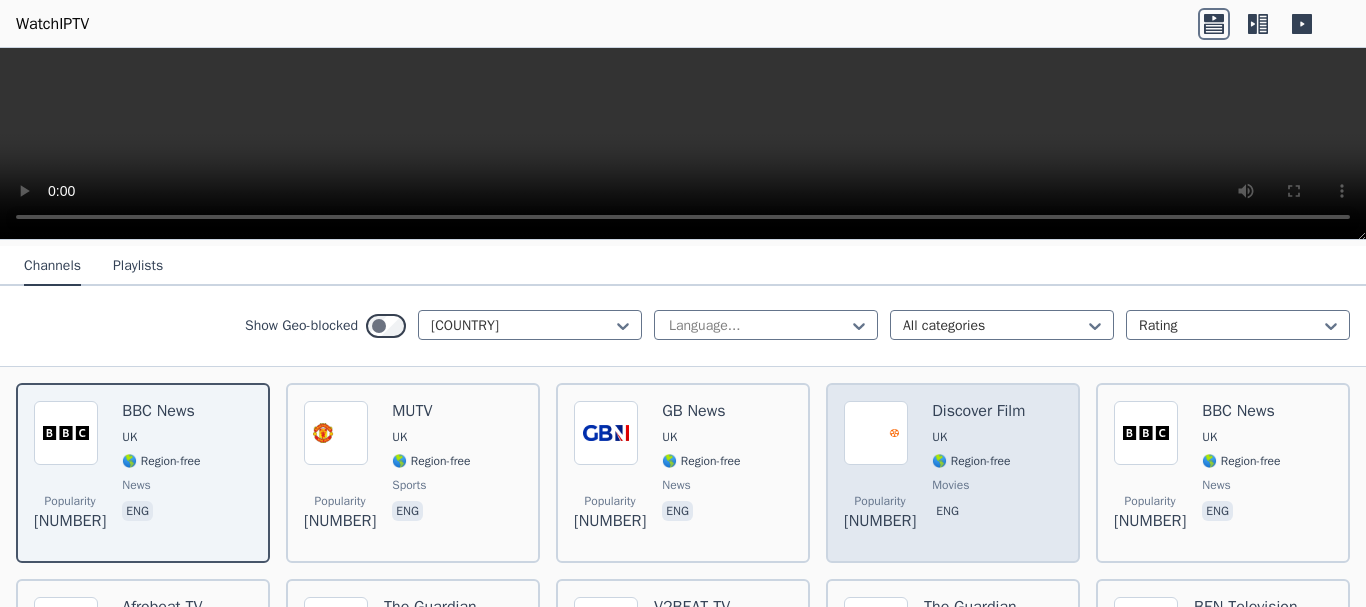 click on "[BRAND] [COUNTRY] 🌎 Region-free movies eng" at bounding box center [978, 473] 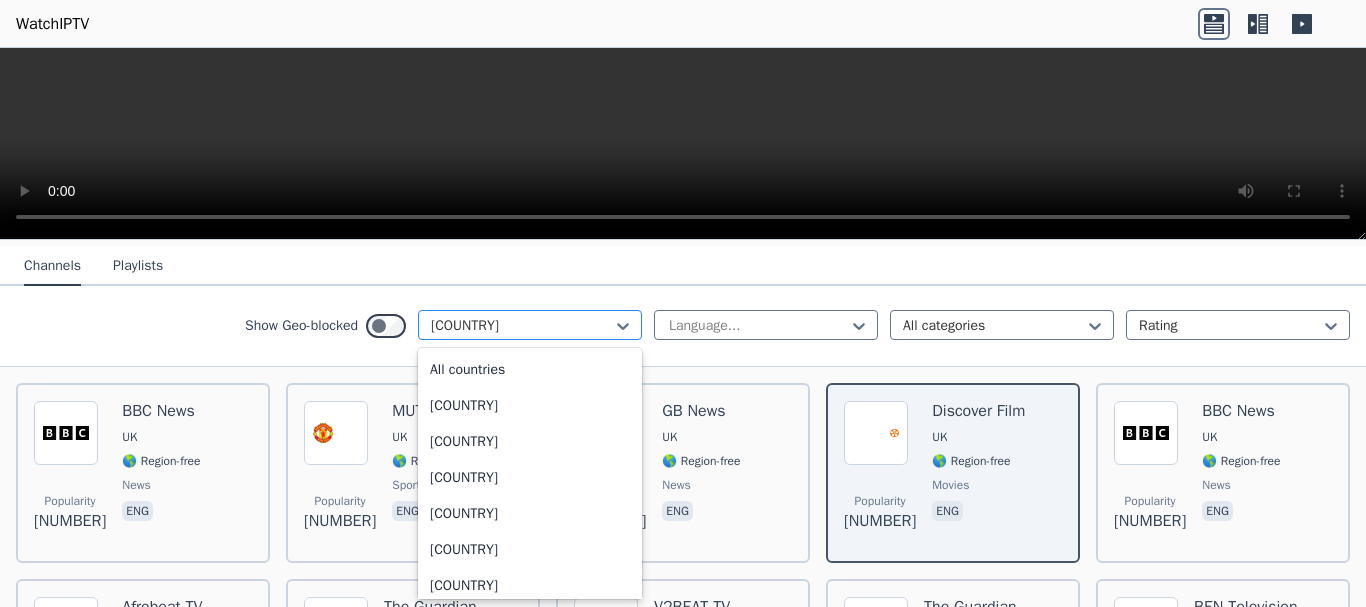 click at bounding box center [522, 326] 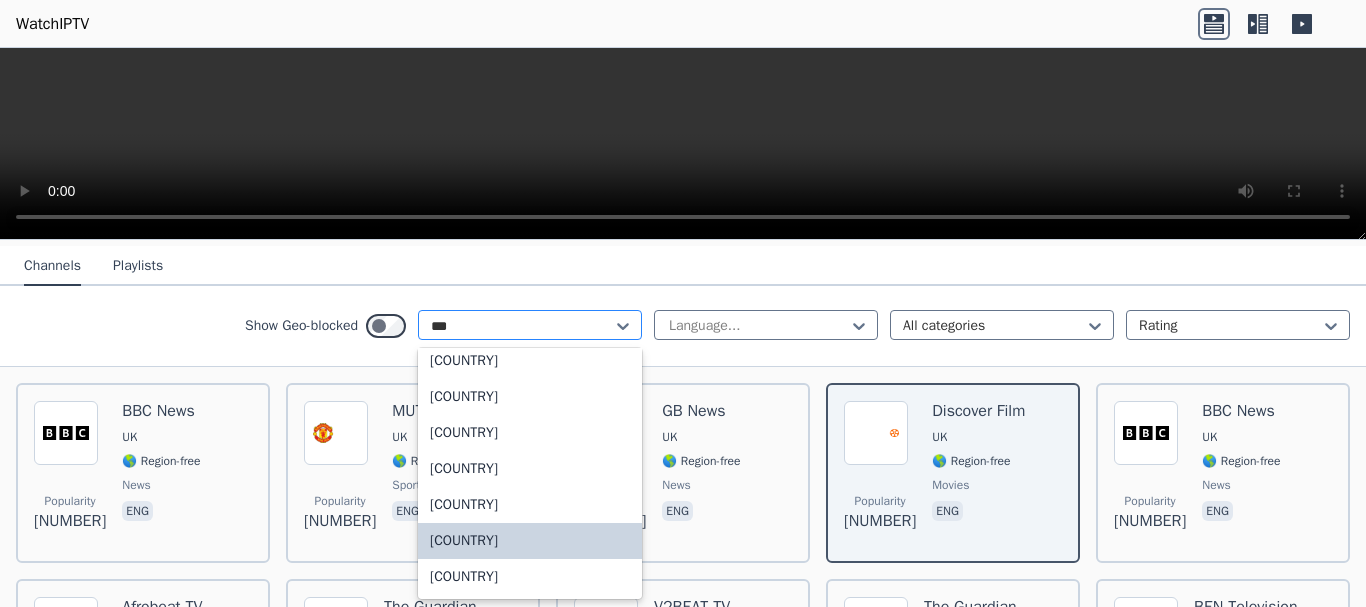 scroll, scrollTop: 0, scrollLeft: 0, axis: both 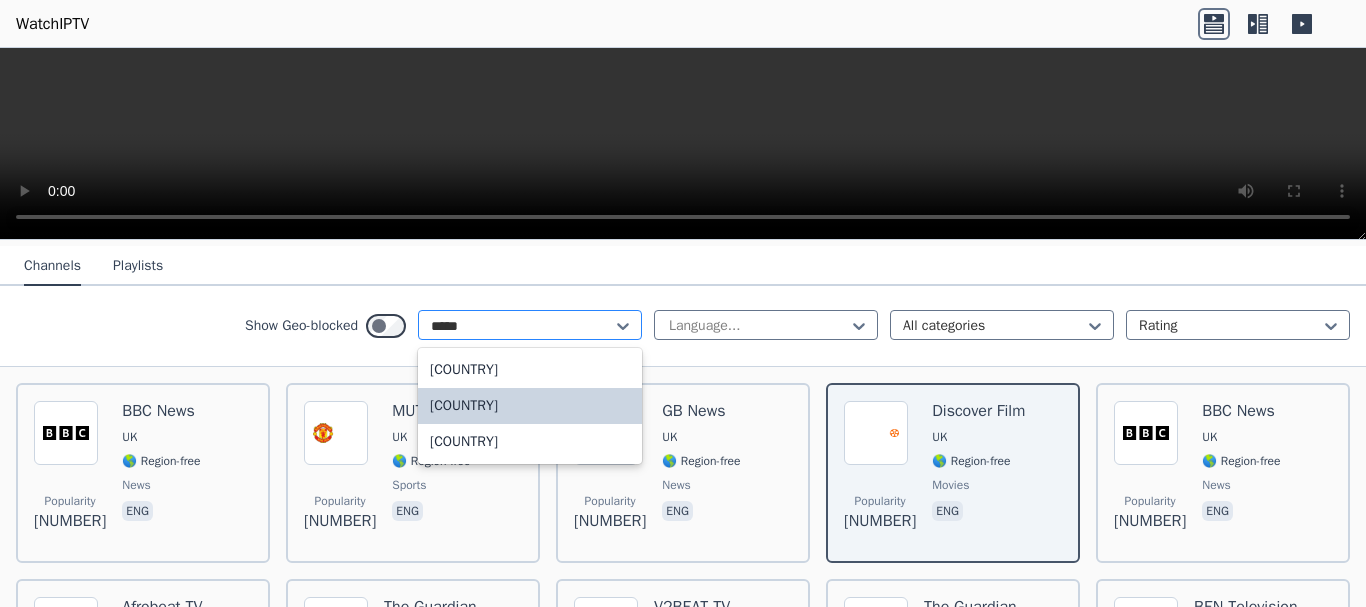 type on "******" 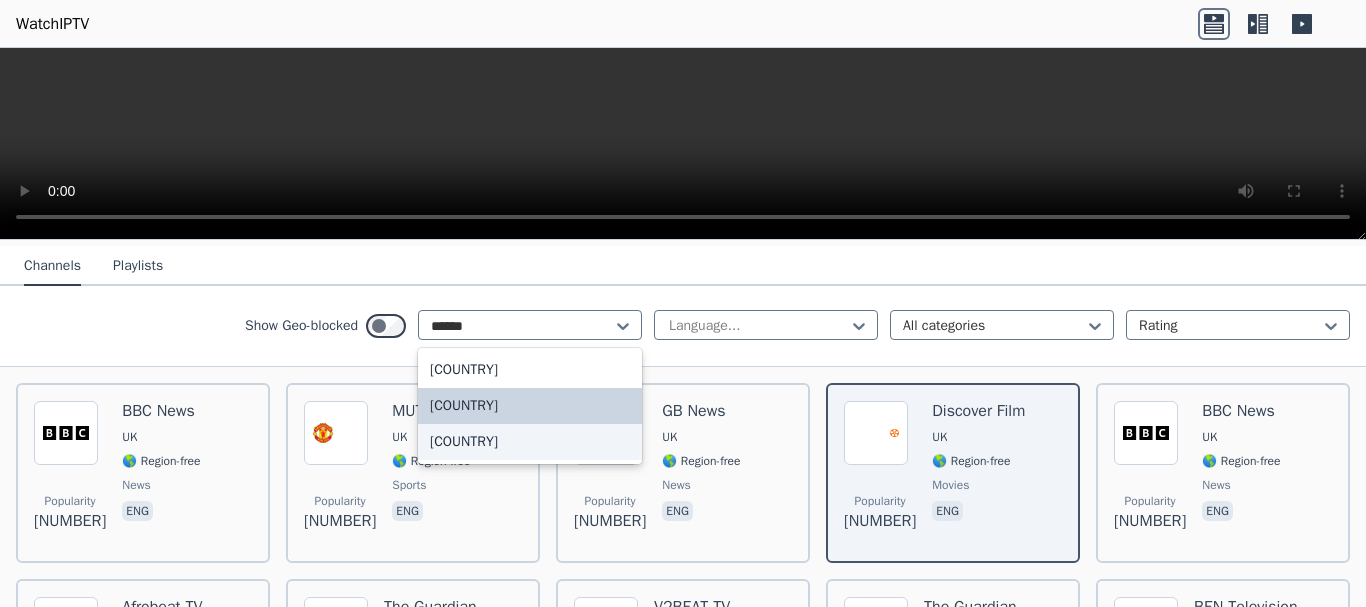 click on "[COUNTRY]" at bounding box center [530, 442] 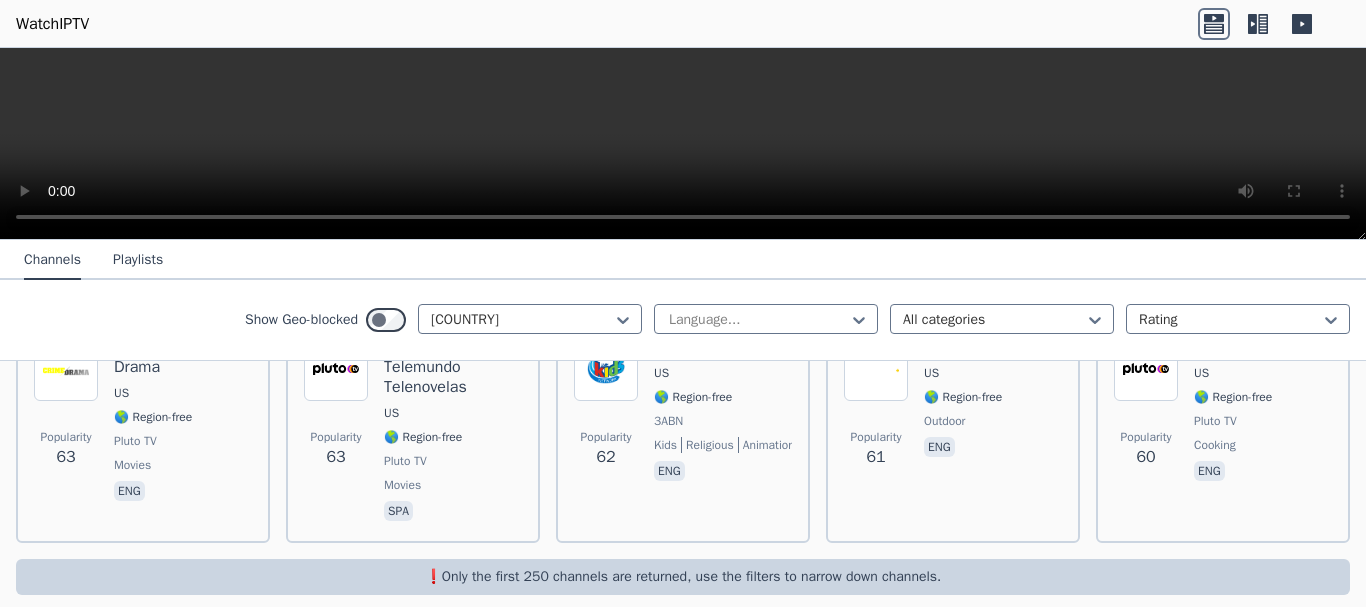 scroll, scrollTop: 10617, scrollLeft: 0, axis: vertical 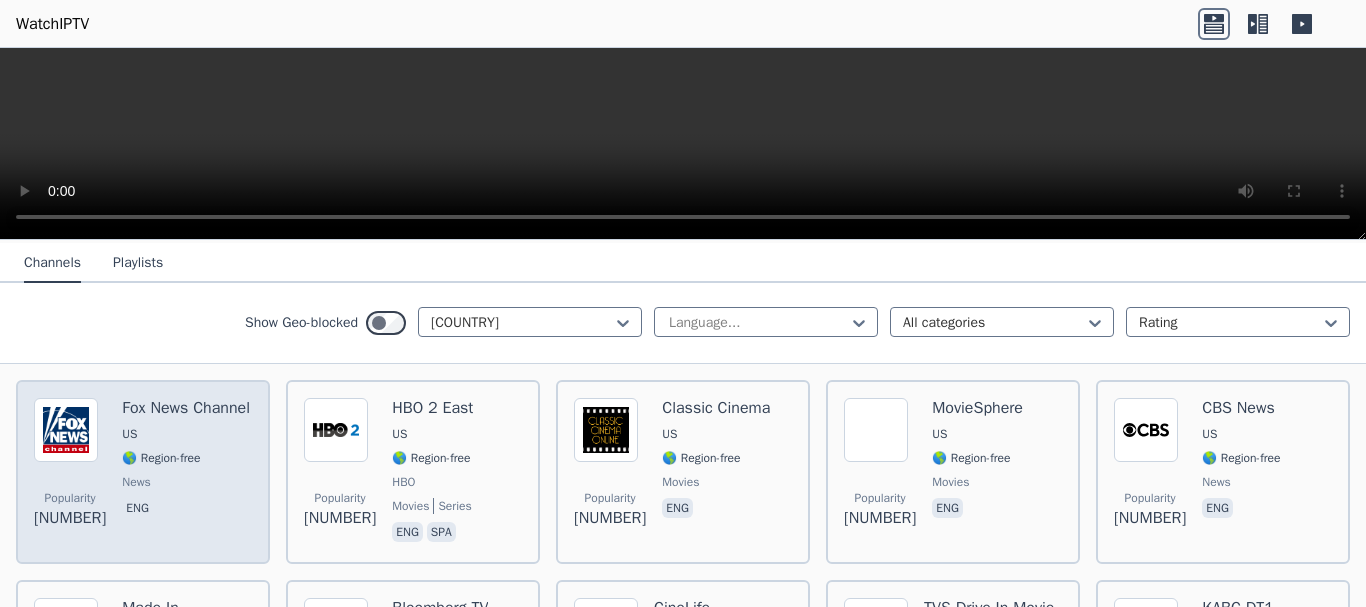 click on "Fox News Channel" at bounding box center [186, 408] 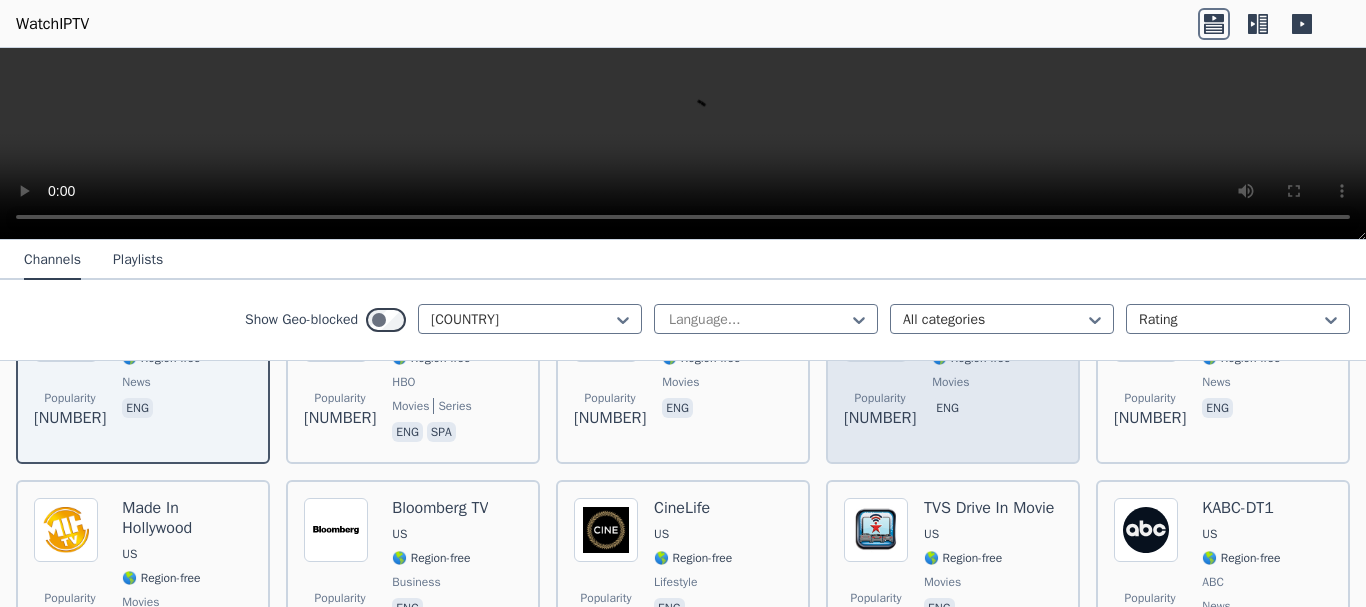 scroll, scrollTop: 400, scrollLeft: 0, axis: vertical 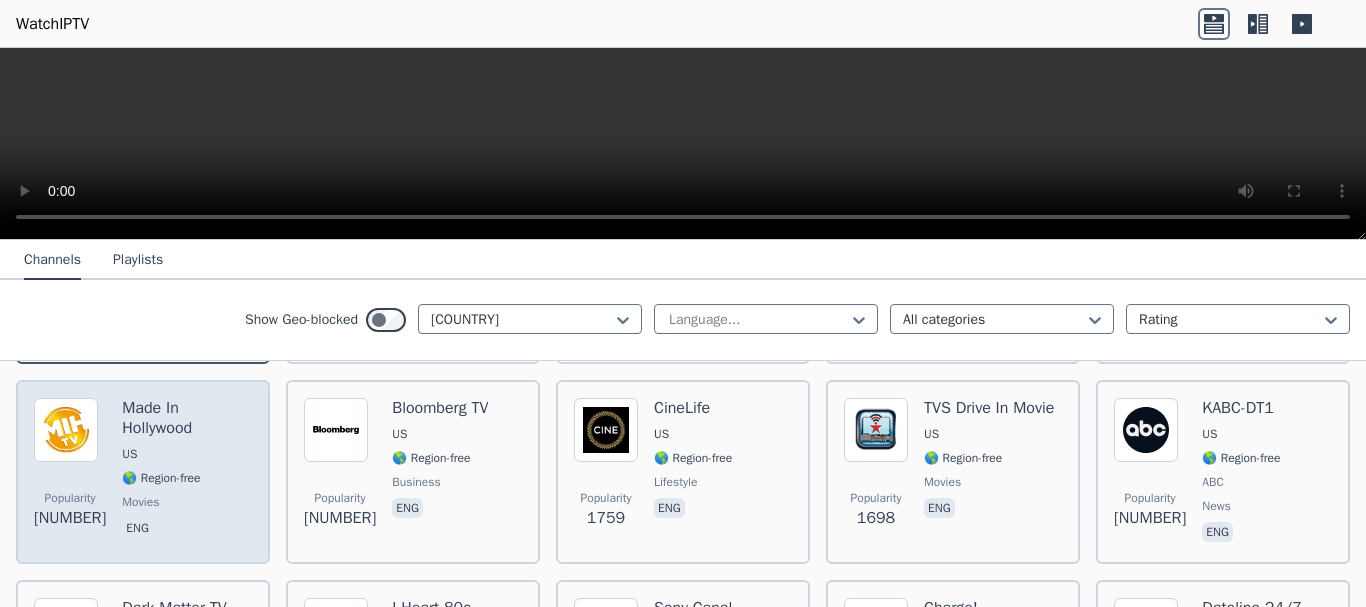 click at bounding box center [66, 430] 